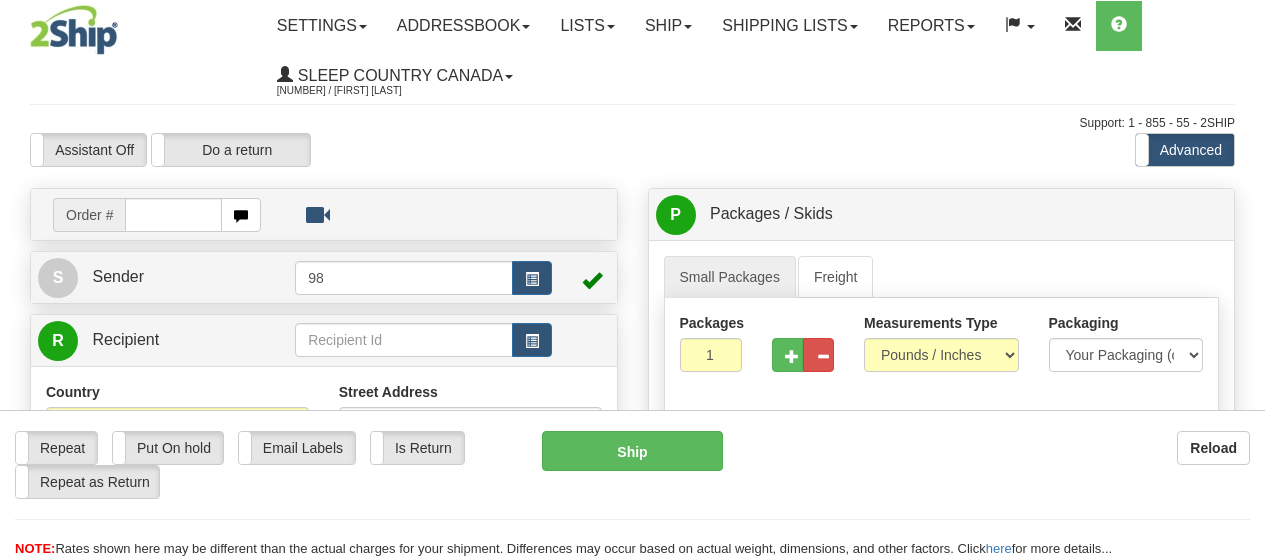 scroll, scrollTop: 0, scrollLeft: 0, axis: both 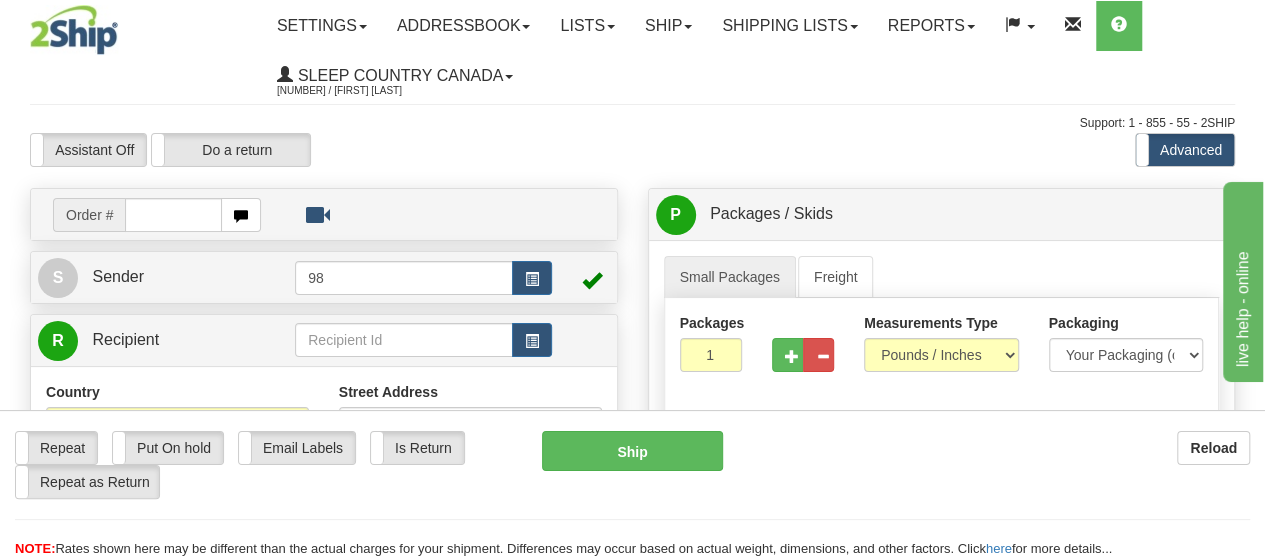 click on "Assistant On Assistant Off
Do a return Do a return
Previous
Next
Standard Advanced" at bounding box center (632, 150) 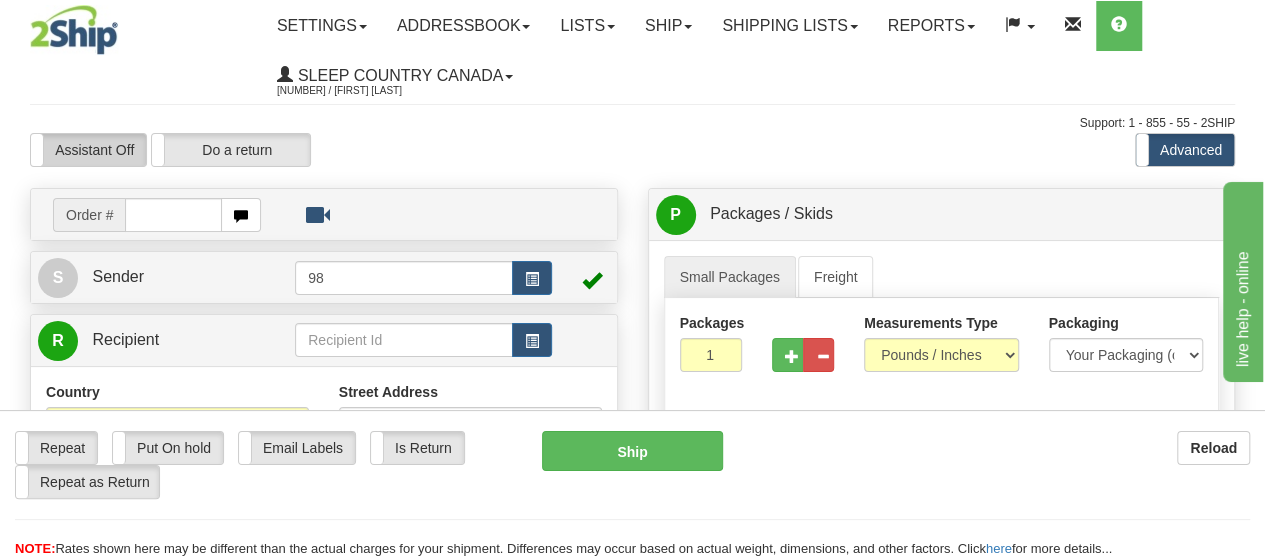 click on "Assistant Off" at bounding box center [88, 150] 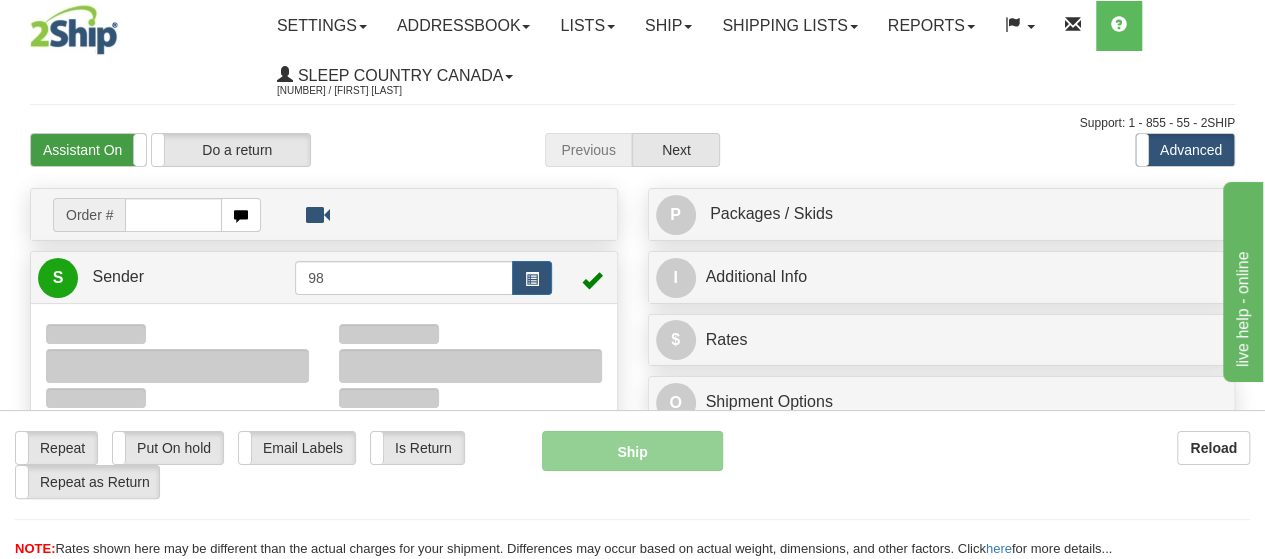 click on "Assistant On" at bounding box center [88, 150] 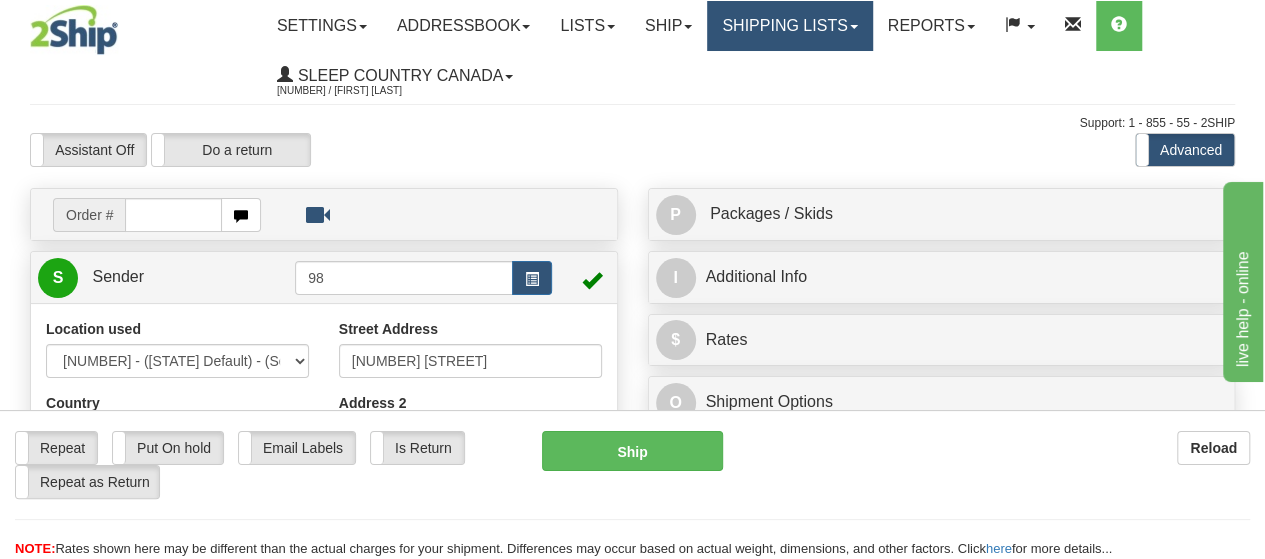 click on "Shipping lists" at bounding box center [789, 26] 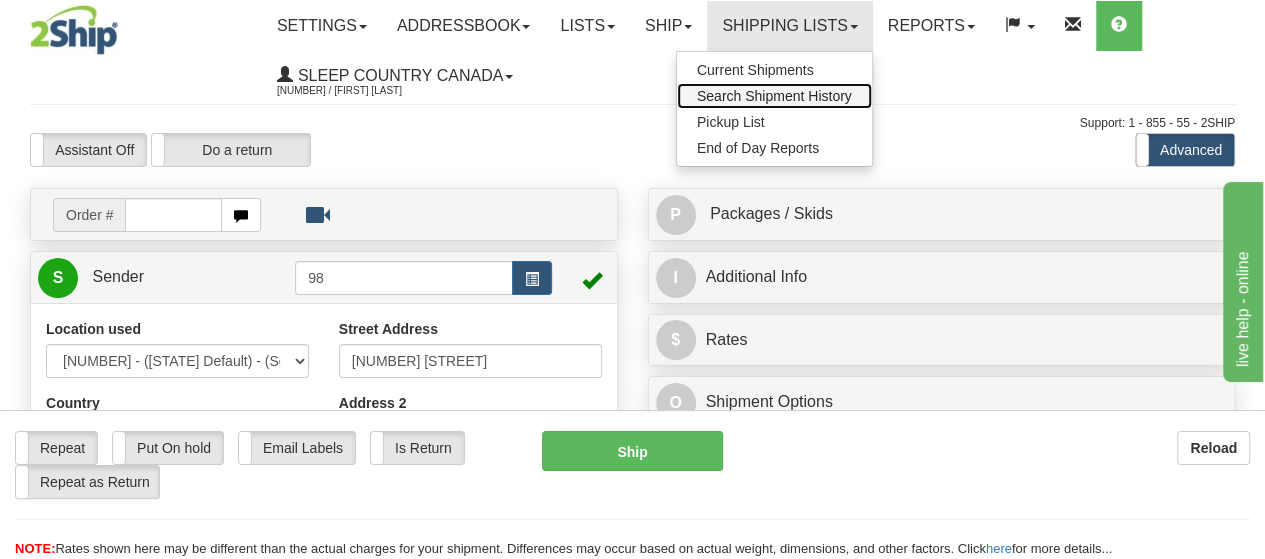 click on "Search Shipment History" at bounding box center (774, 96) 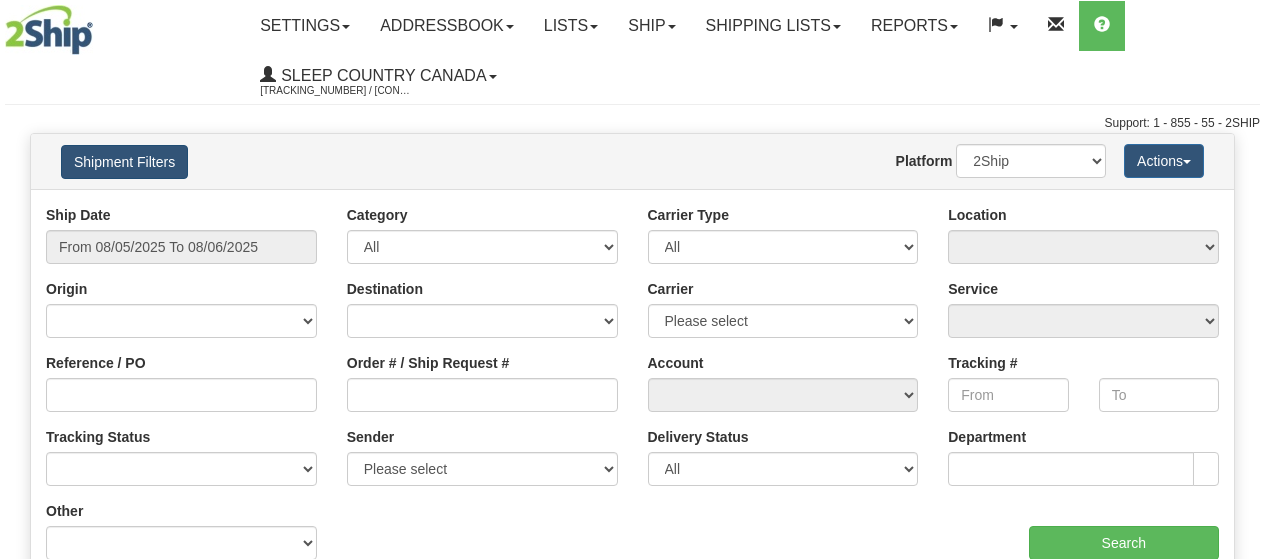 scroll, scrollTop: 0, scrollLeft: 0, axis: both 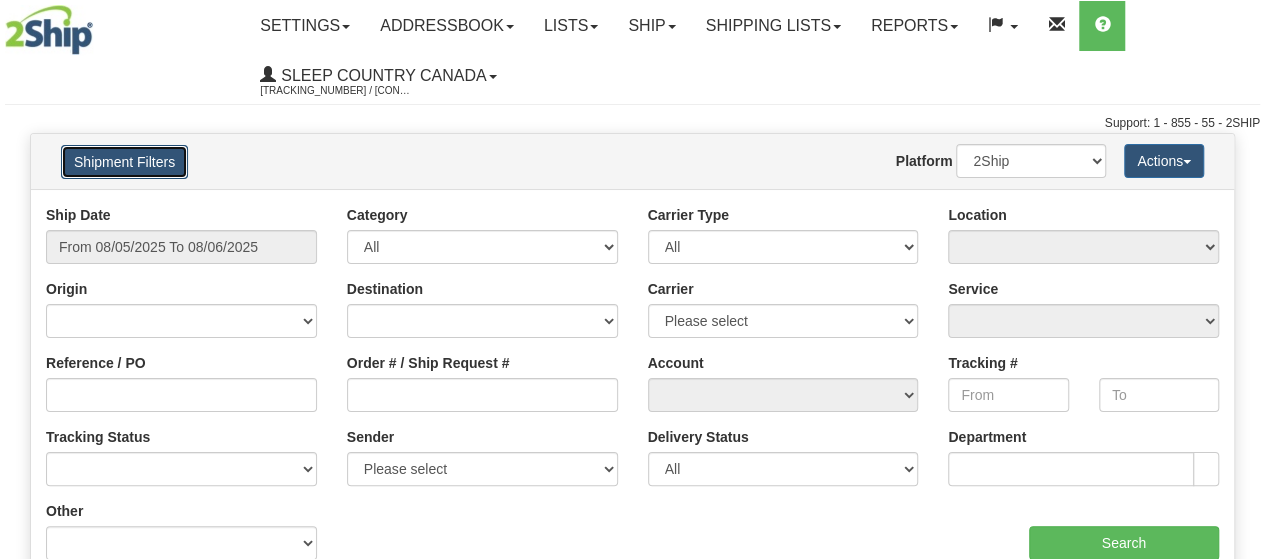 click on "Shipment Filters" at bounding box center (124, 162) 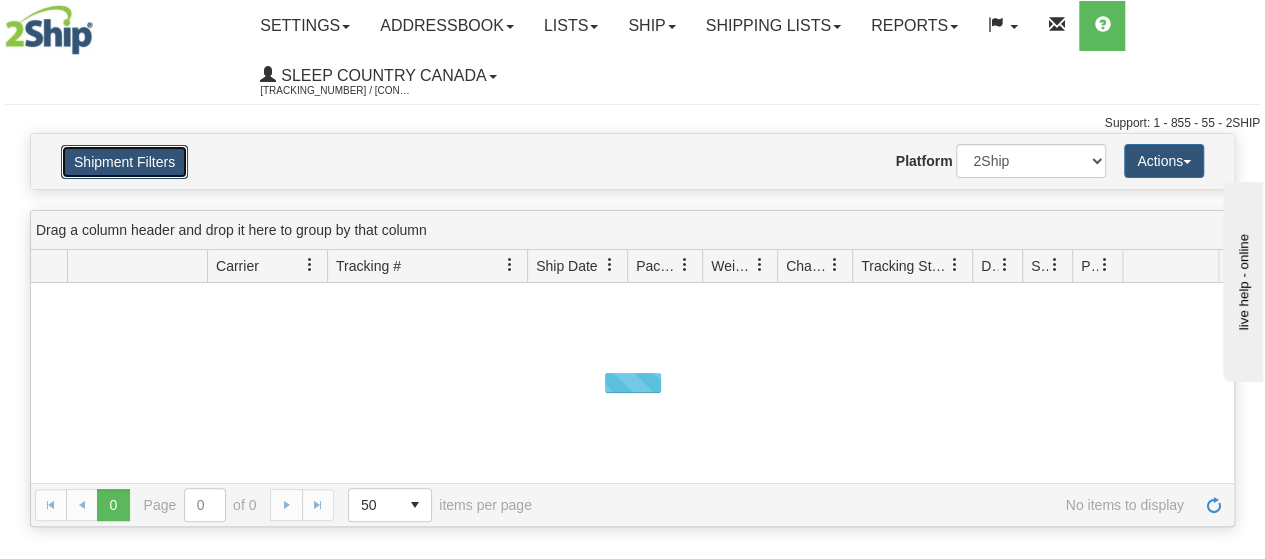 scroll, scrollTop: 0, scrollLeft: 0, axis: both 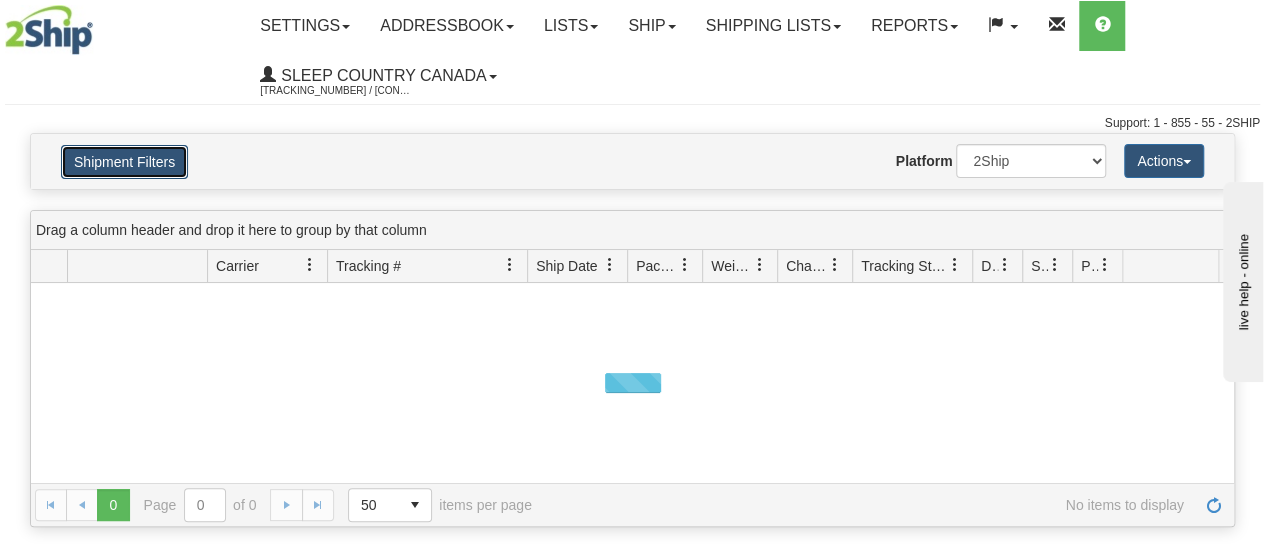 click on "Shipment Filters" at bounding box center [124, 162] 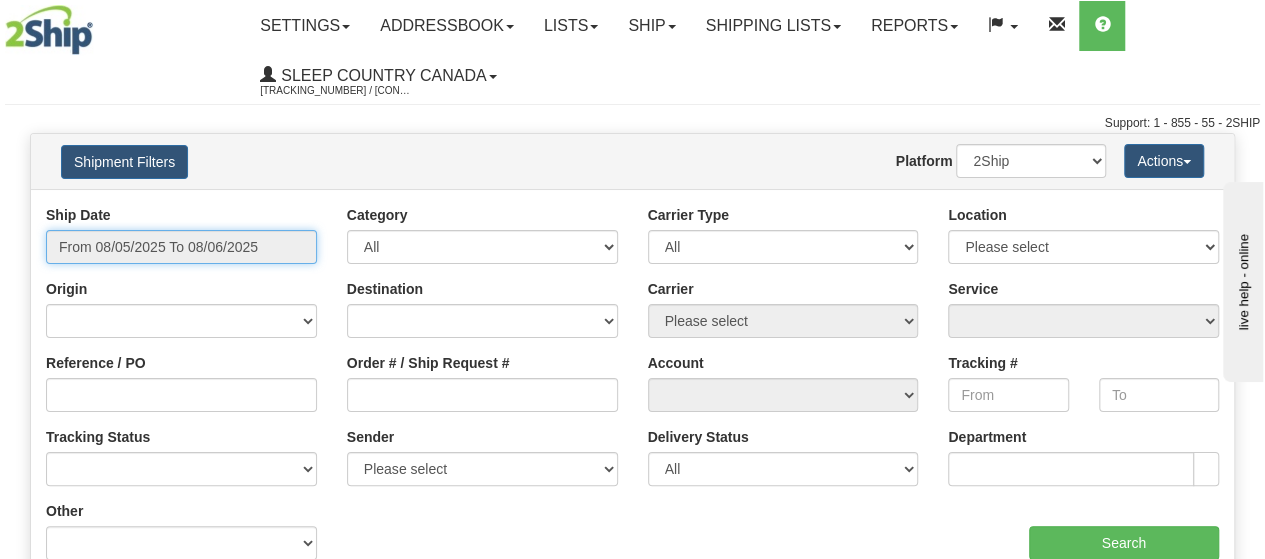 click on "From 08/05/2025 To 08/06/2025" at bounding box center [181, 247] 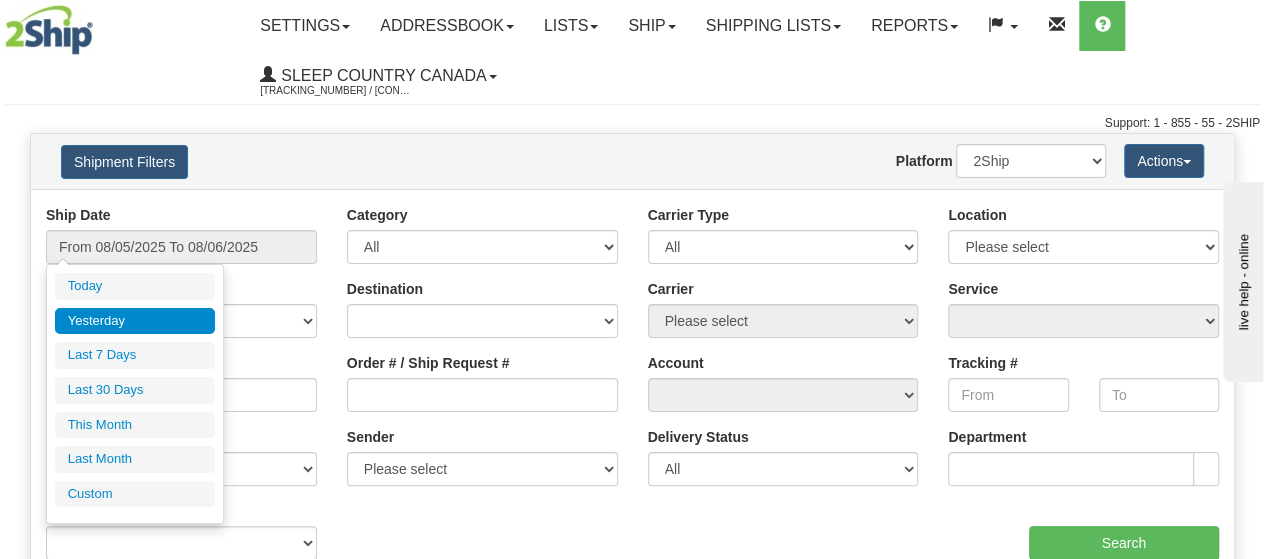 drag, startPoint x: 180, startPoint y: 391, endPoint x: 159, endPoint y: 402, distance: 23.70654 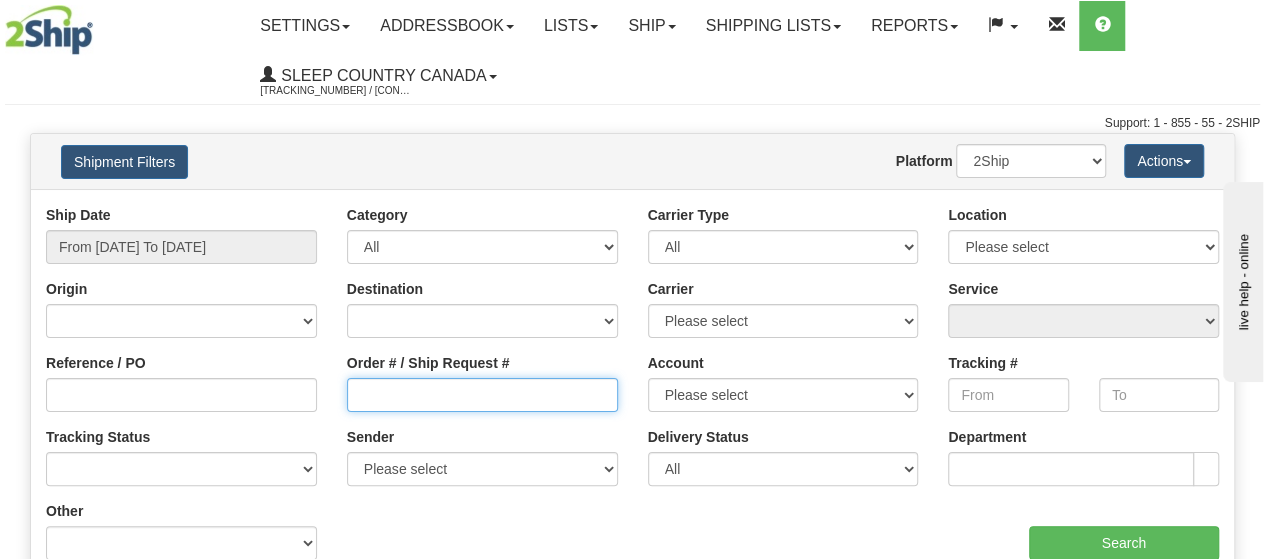 click on "Order # / Ship Request #" at bounding box center (482, 395) 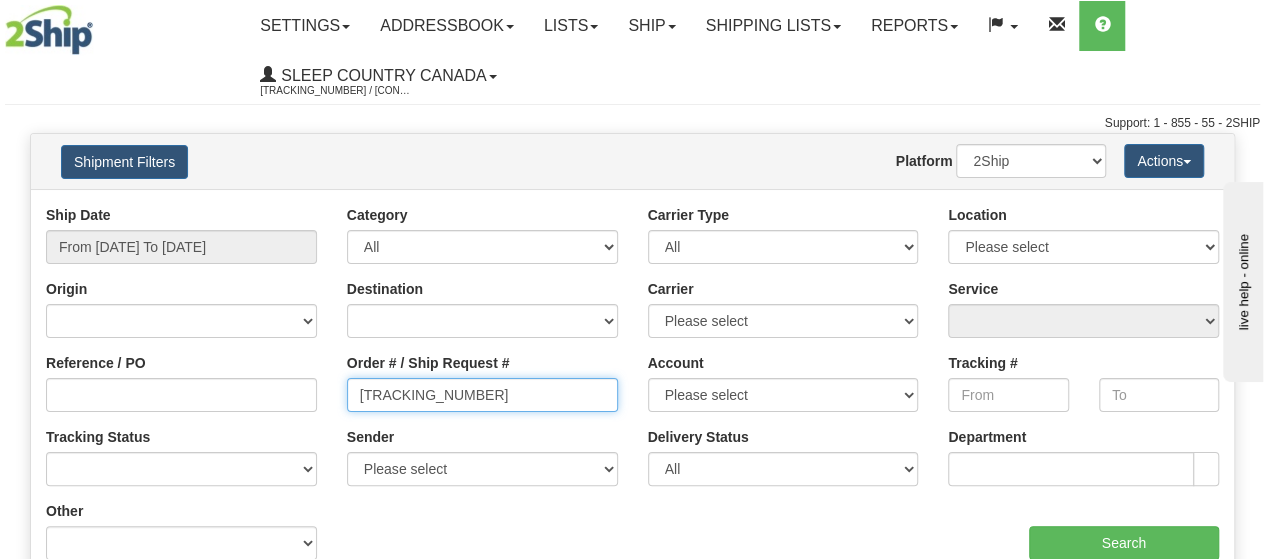 type on "[TRACKING_NUMBER]" 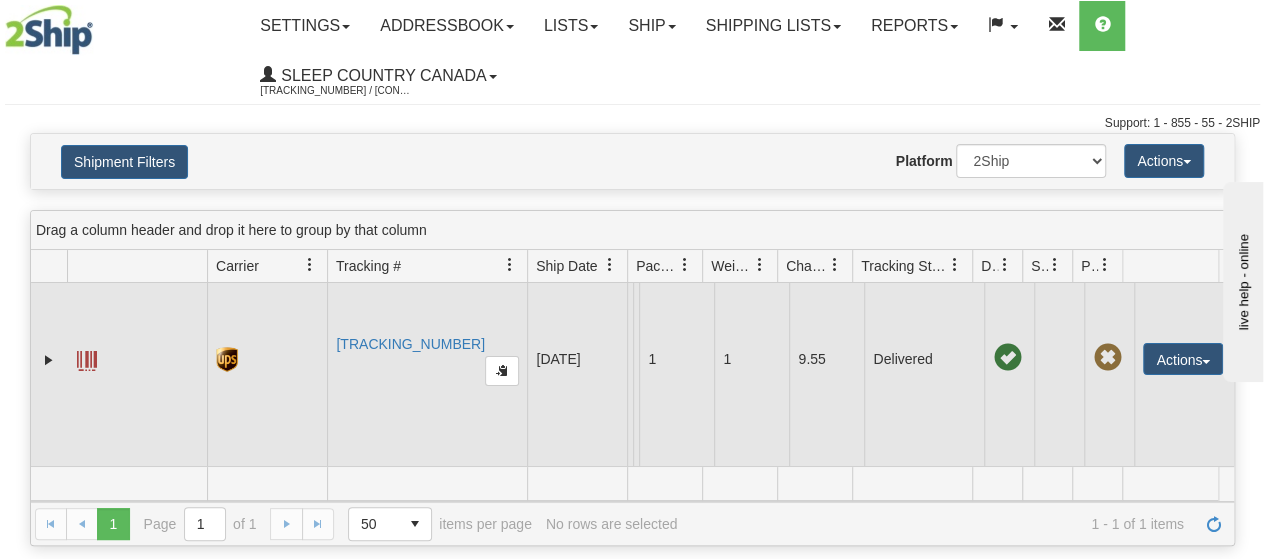 scroll, scrollTop: 67, scrollLeft: 0, axis: vertical 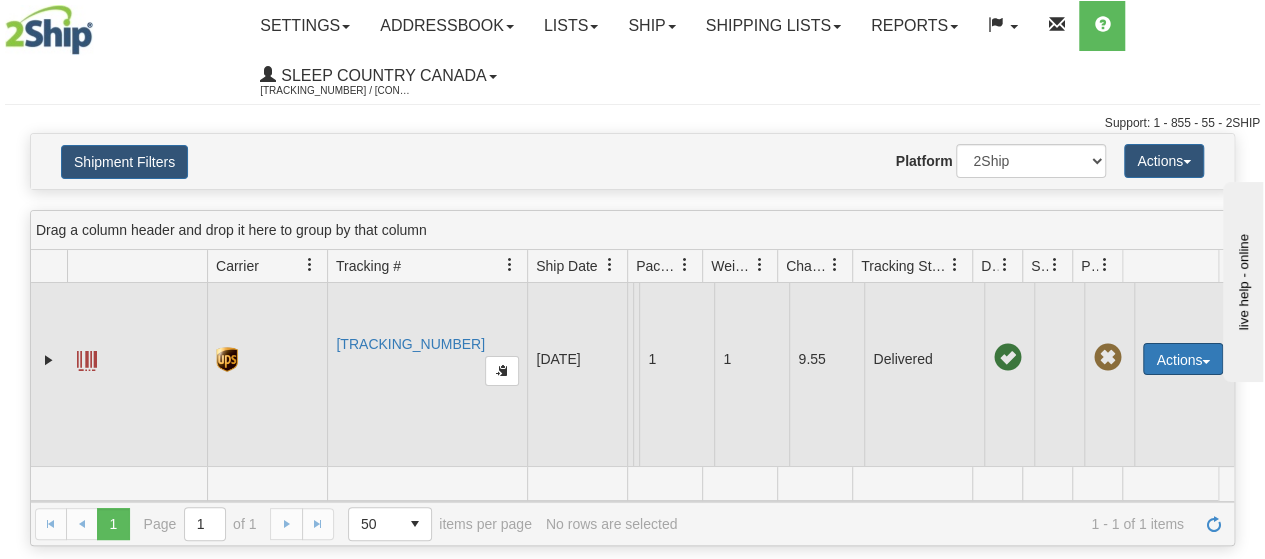 click on "Actions" at bounding box center [1183, 359] 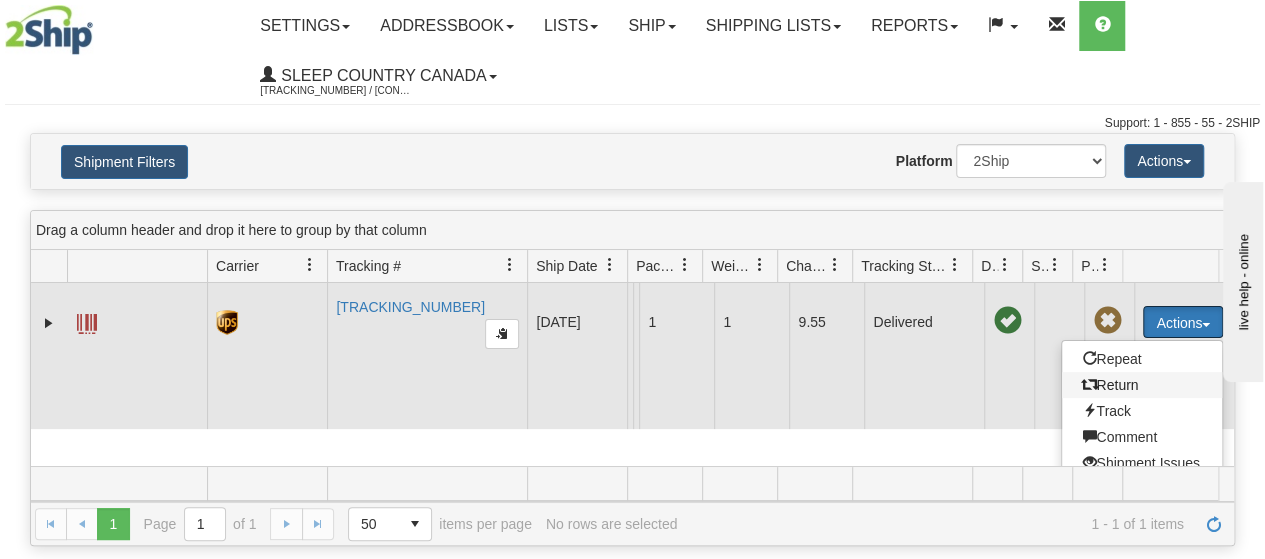 scroll, scrollTop: 134, scrollLeft: 0, axis: vertical 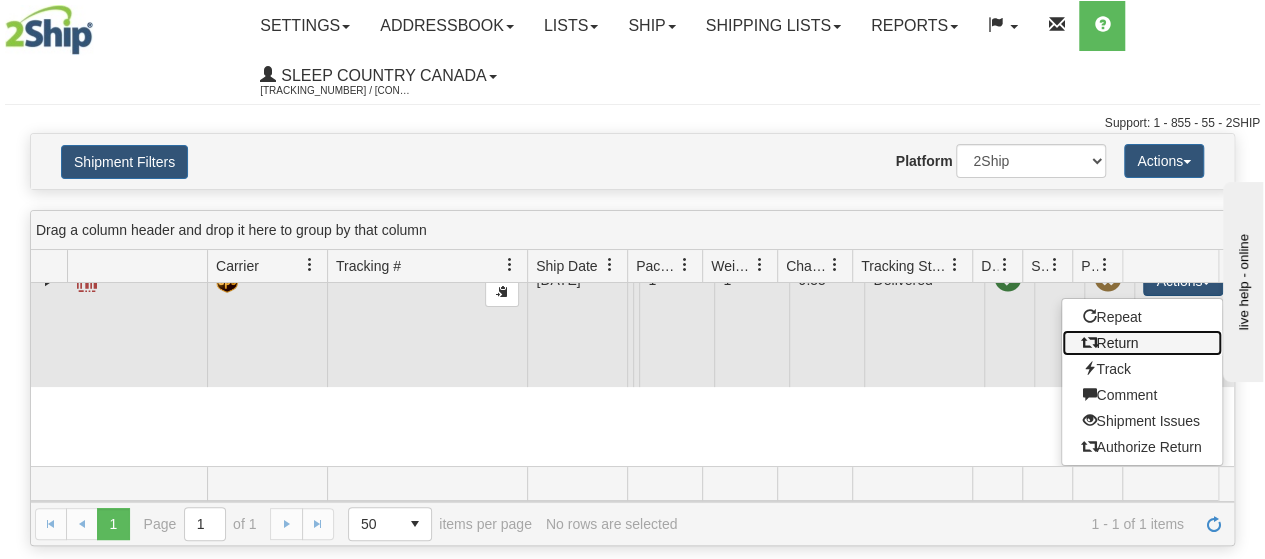 drag, startPoint x: 1128, startPoint y: 325, endPoint x: 1014, endPoint y: 324, distance: 114.00439 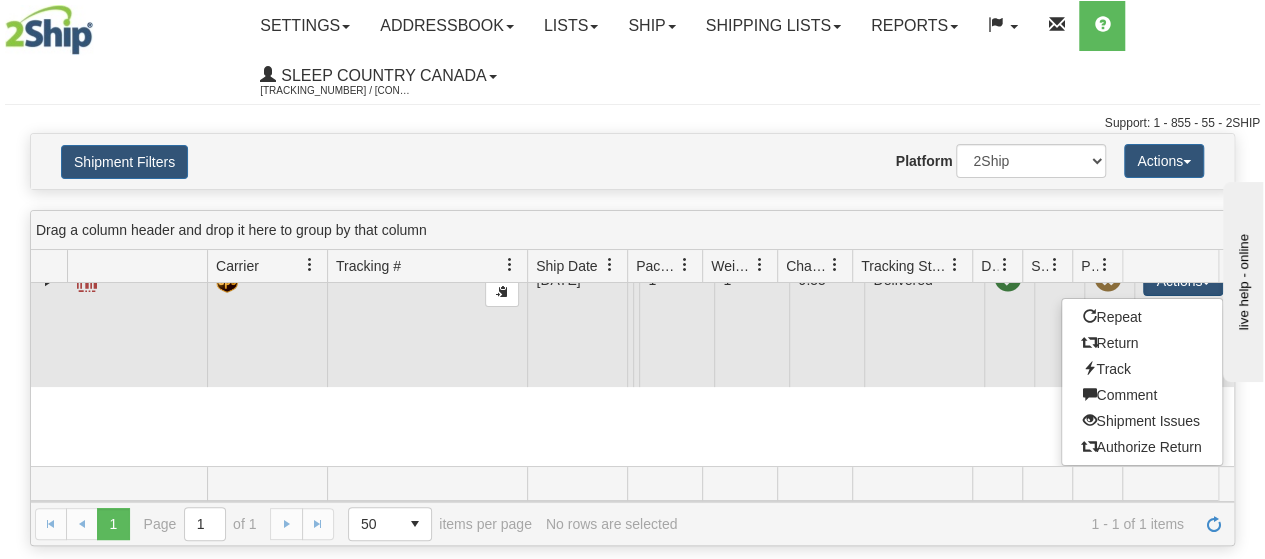 scroll, scrollTop: 68, scrollLeft: 0, axis: vertical 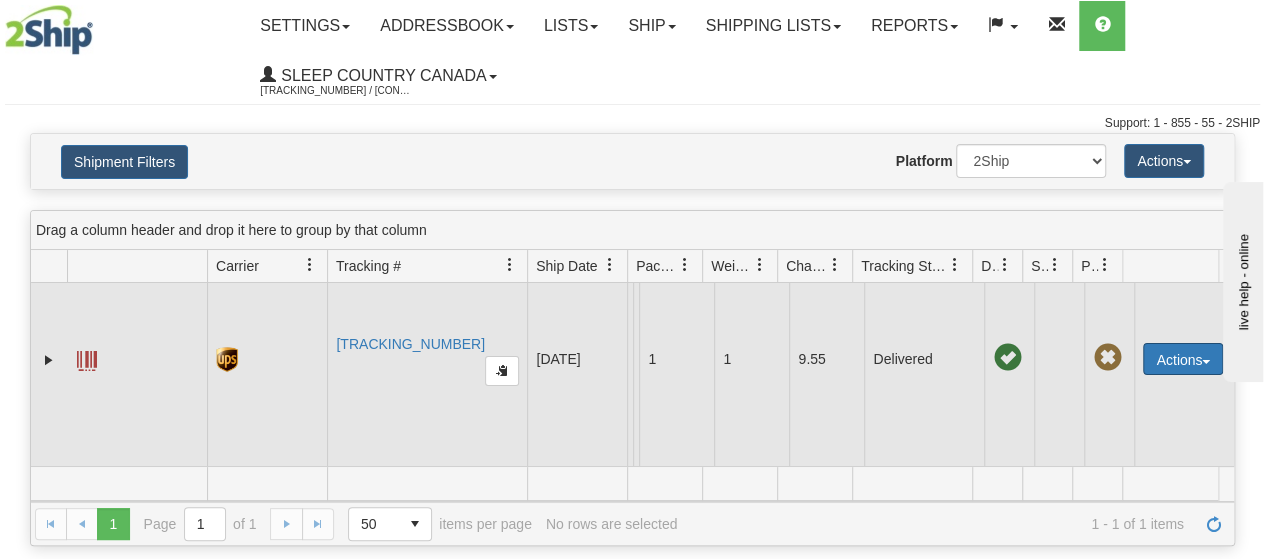 click on "Actions" at bounding box center [1183, 359] 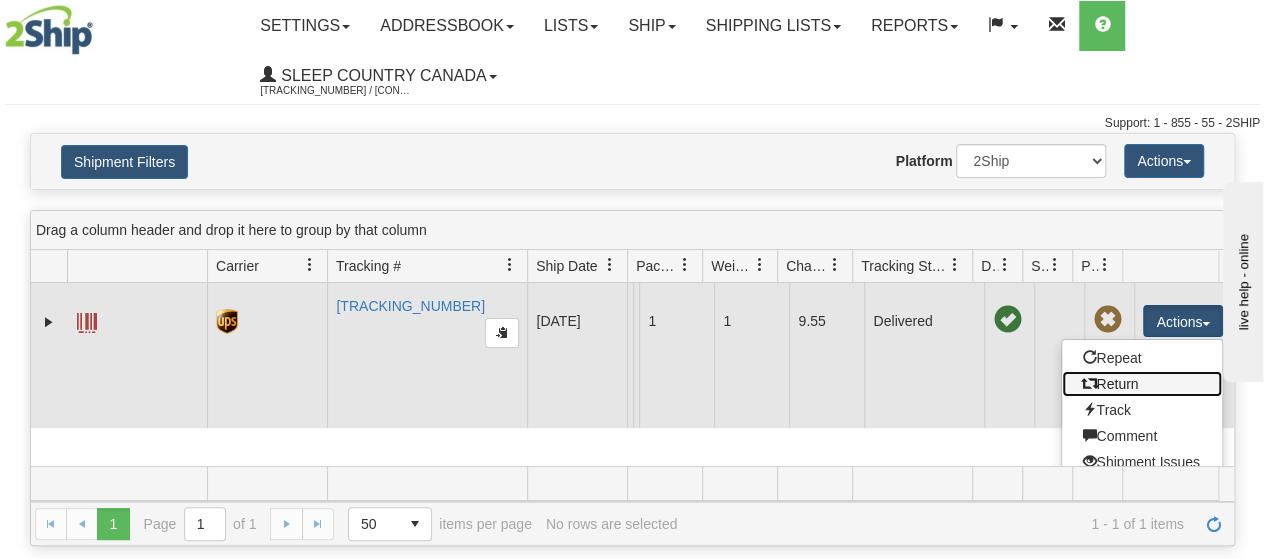 click on "Return" at bounding box center (1142, 384) 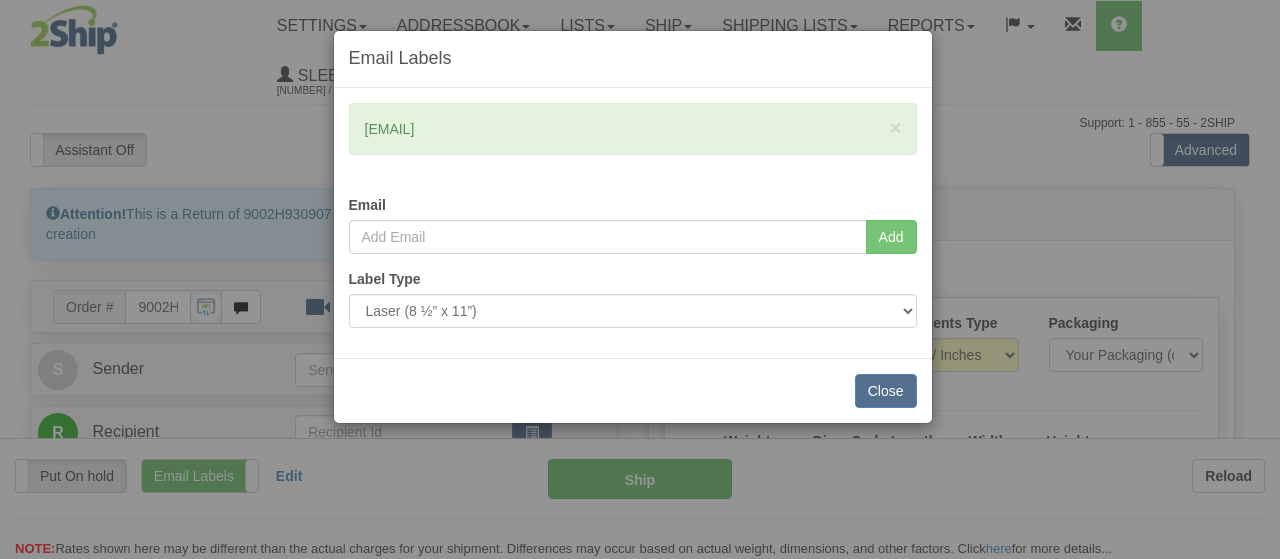 scroll, scrollTop: 0, scrollLeft: 0, axis: both 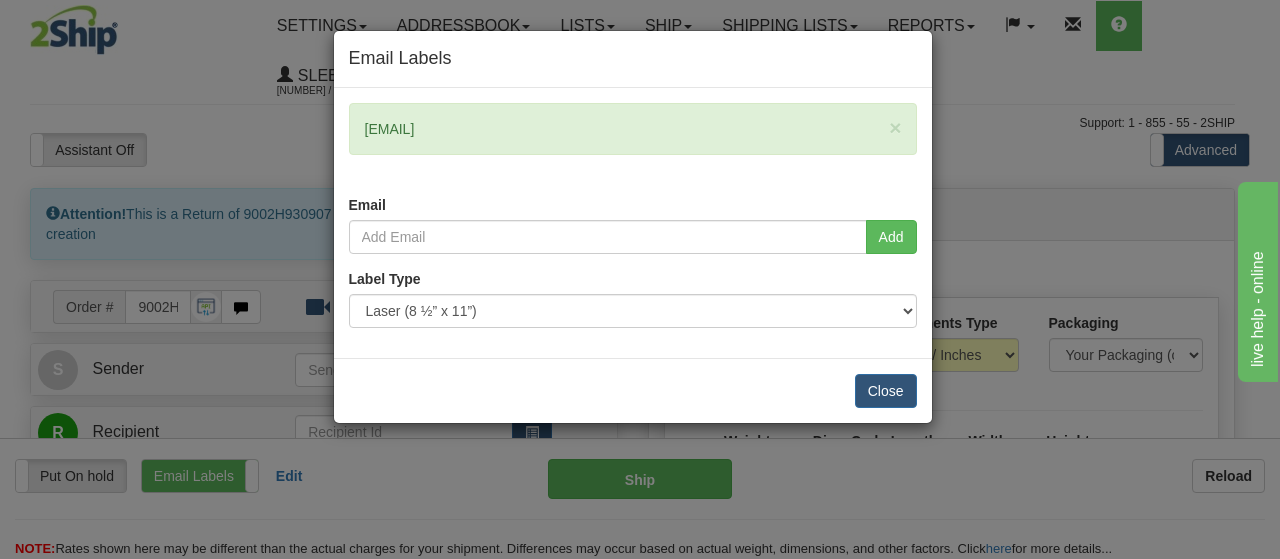 drag, startPoint x: 368, startPoint y: 130, endPoint x: 570, endPoint y: 125, distance: 202.06187 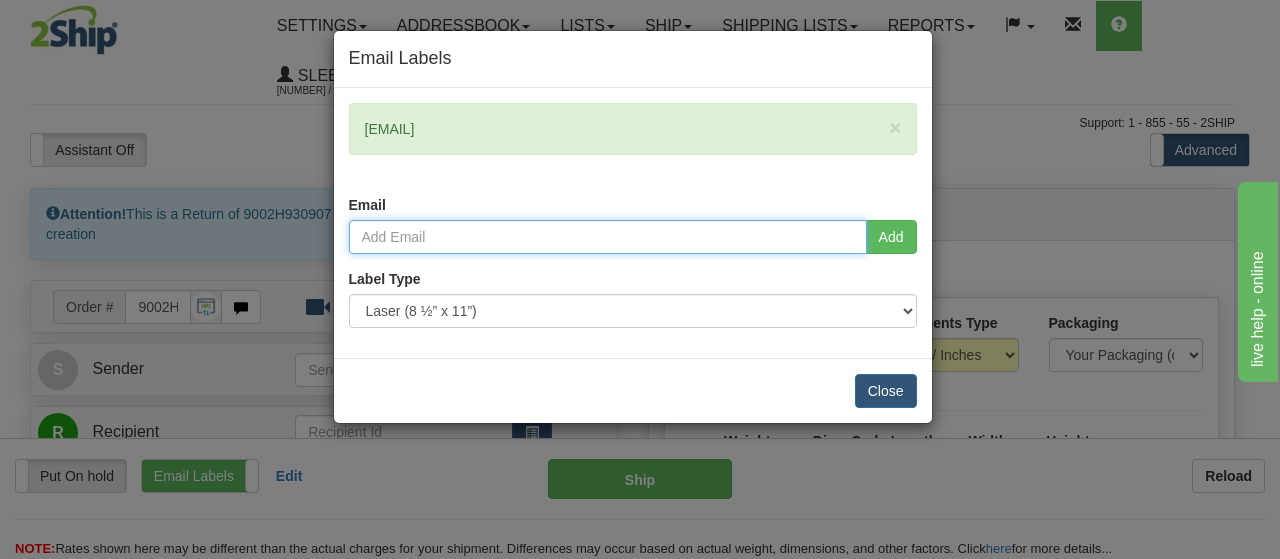click at bounding box center (608, 237) 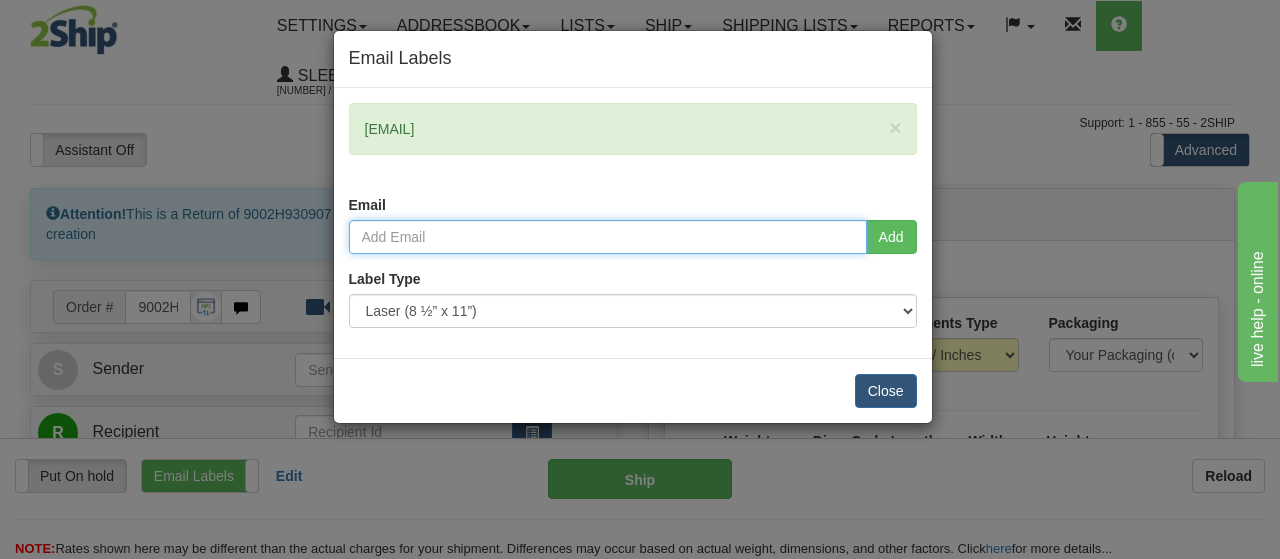 click at bounding box center (608, 237) 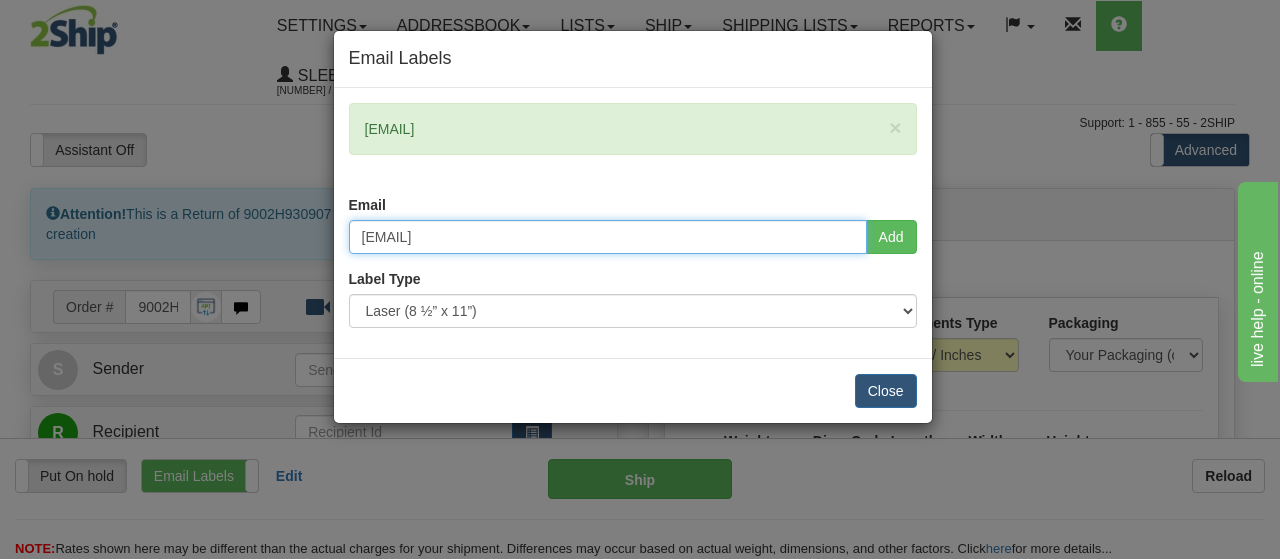 type on "[EMAIL]" 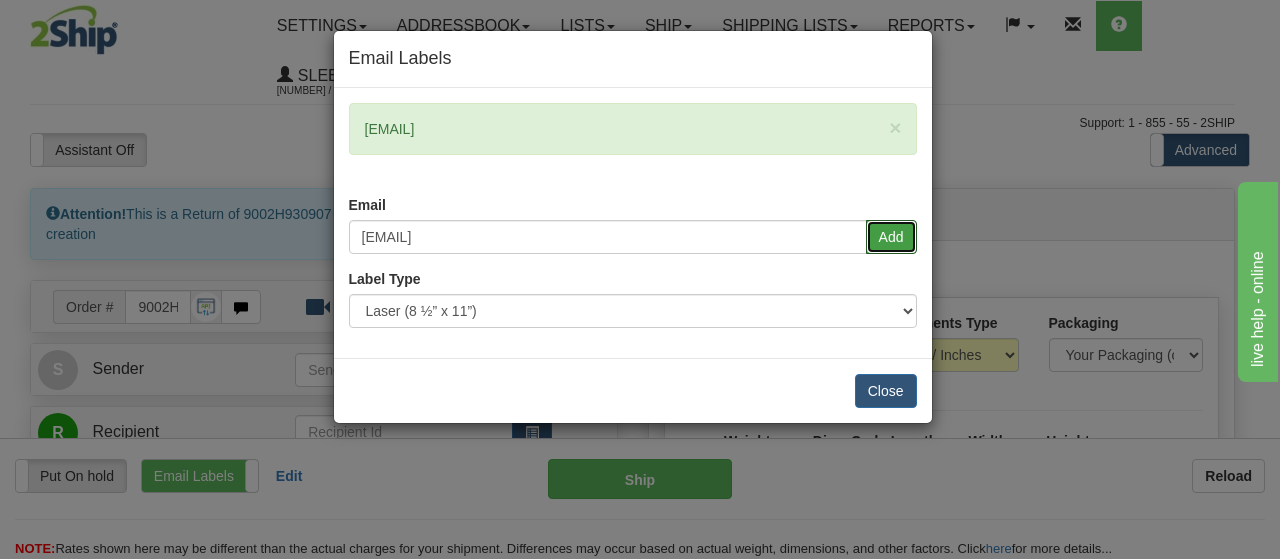 click on "Add" at bounding box center (891, 237) 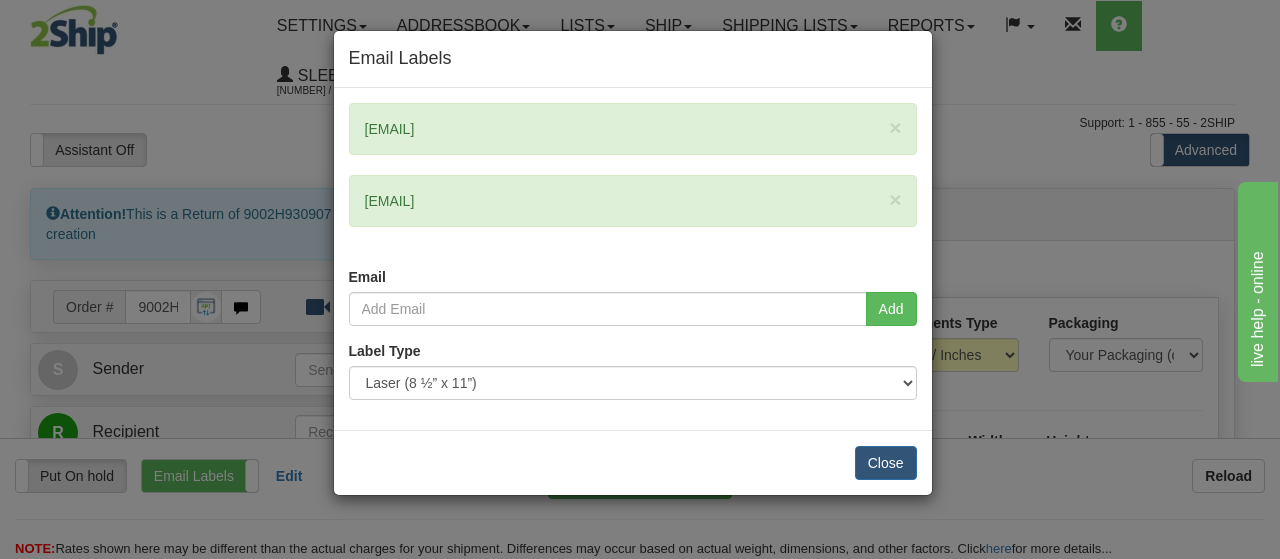 drag, startPoint x: 537, startPoint y: 194, endPoint x: 328, endPoint y: 194, distance: 209 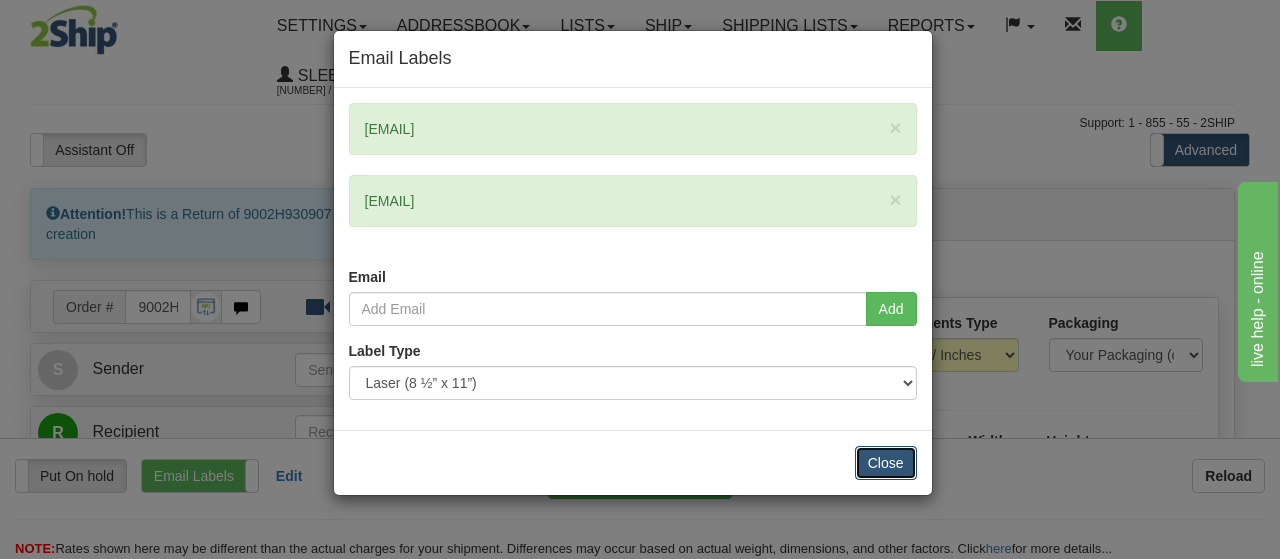 click on "Close" at bounding box center [886, 463] 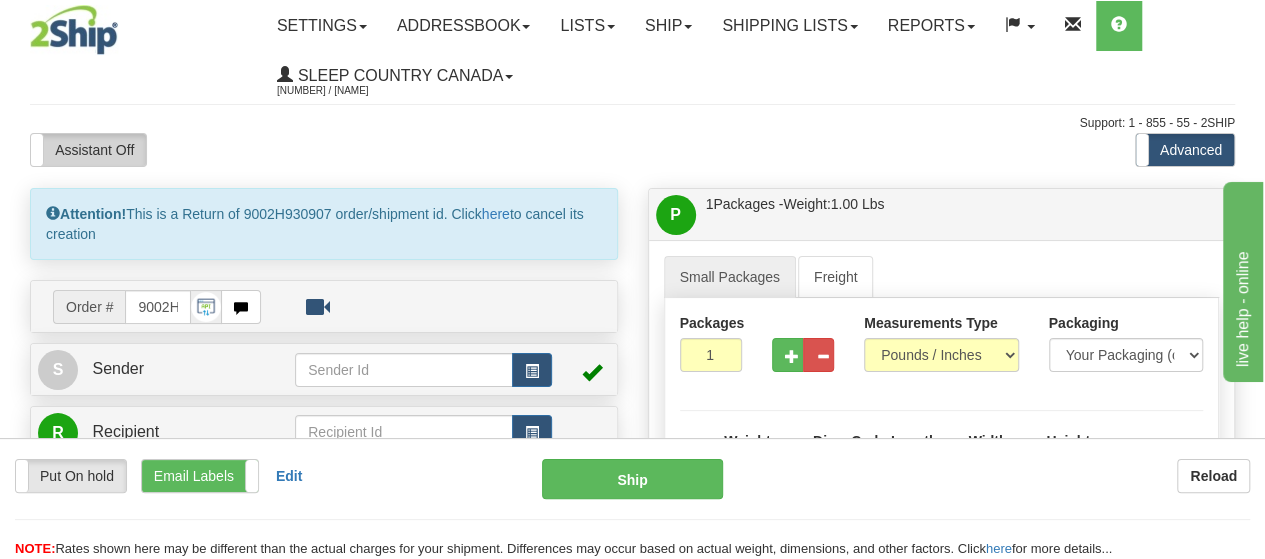 click on "Assistant Off" at bounding box center [88, 150] 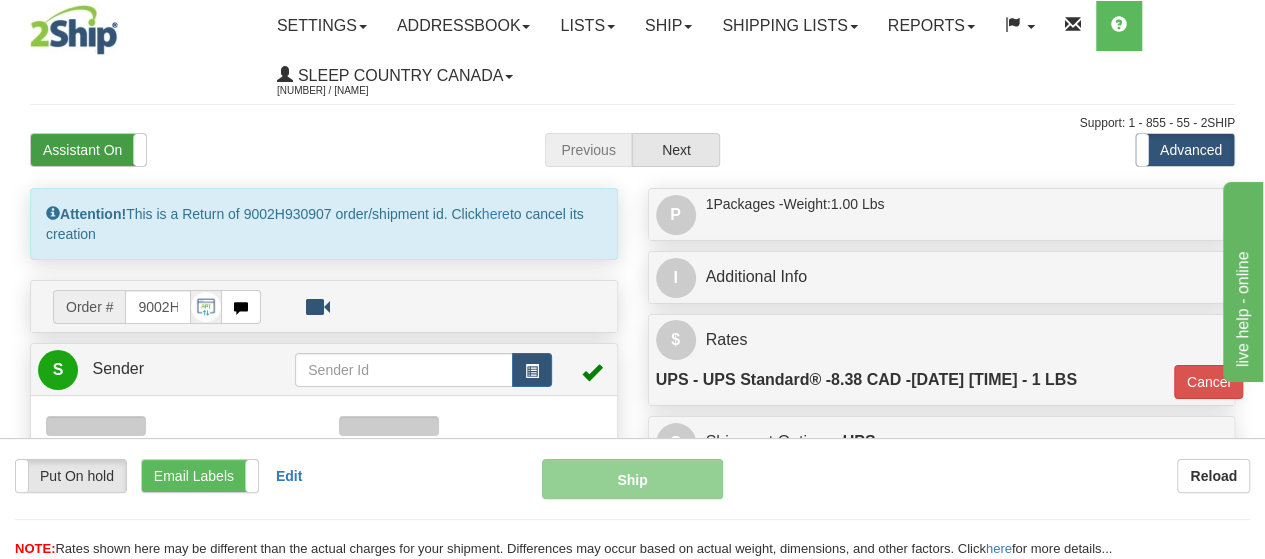 click on "Assistant On" at bounding box center (88, 150) 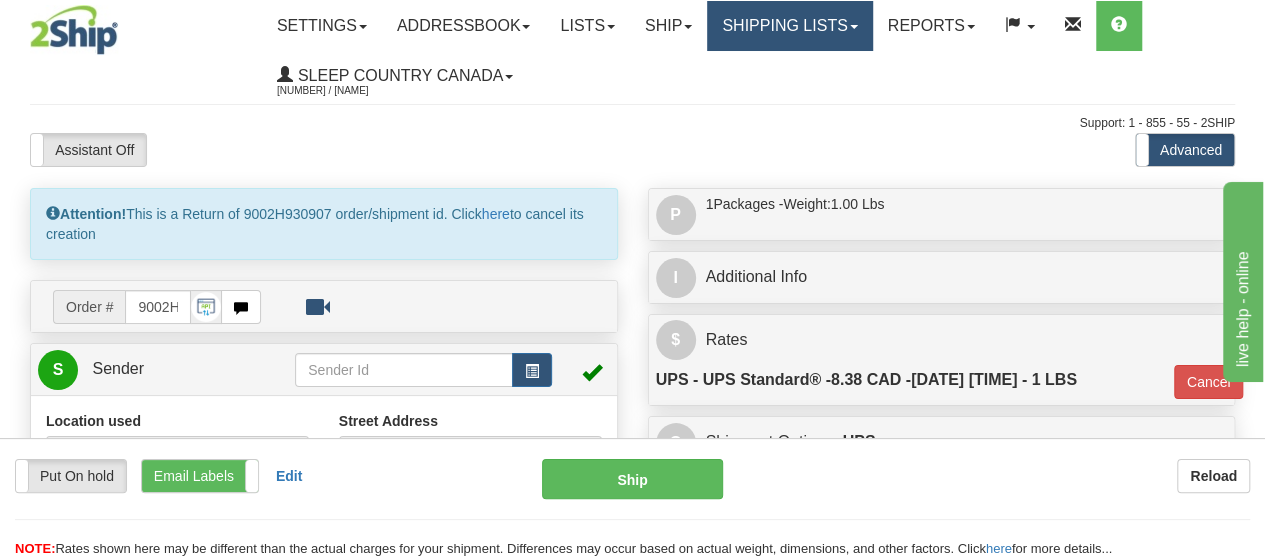 click on "Shipping lists" at bounding box center [789, 26] 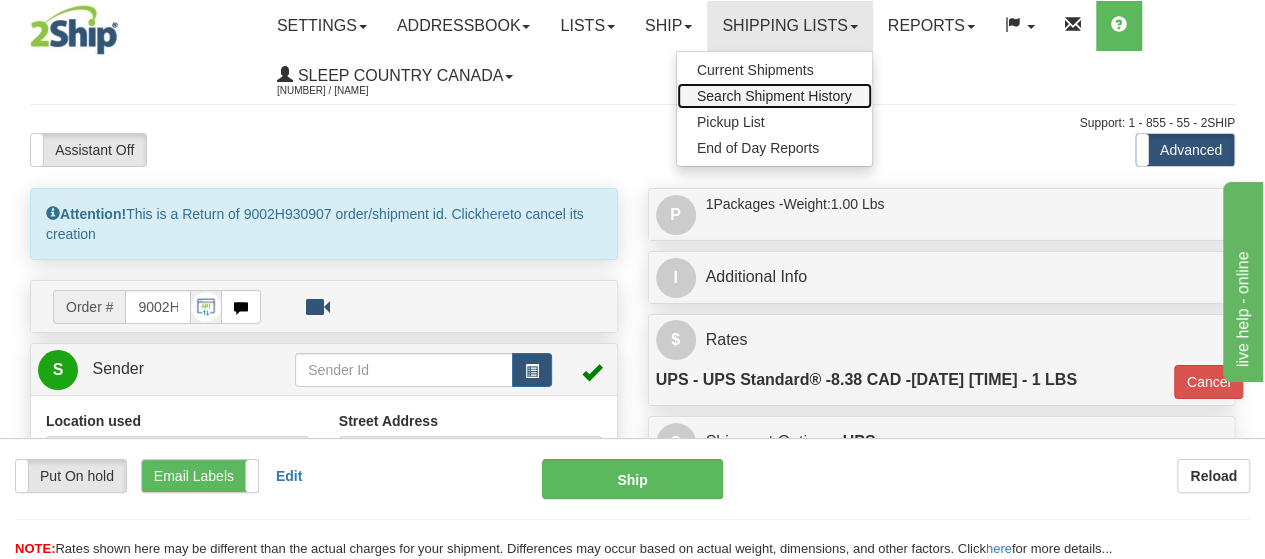 click on "Search Shipment History" at bounding box center (774, 96) 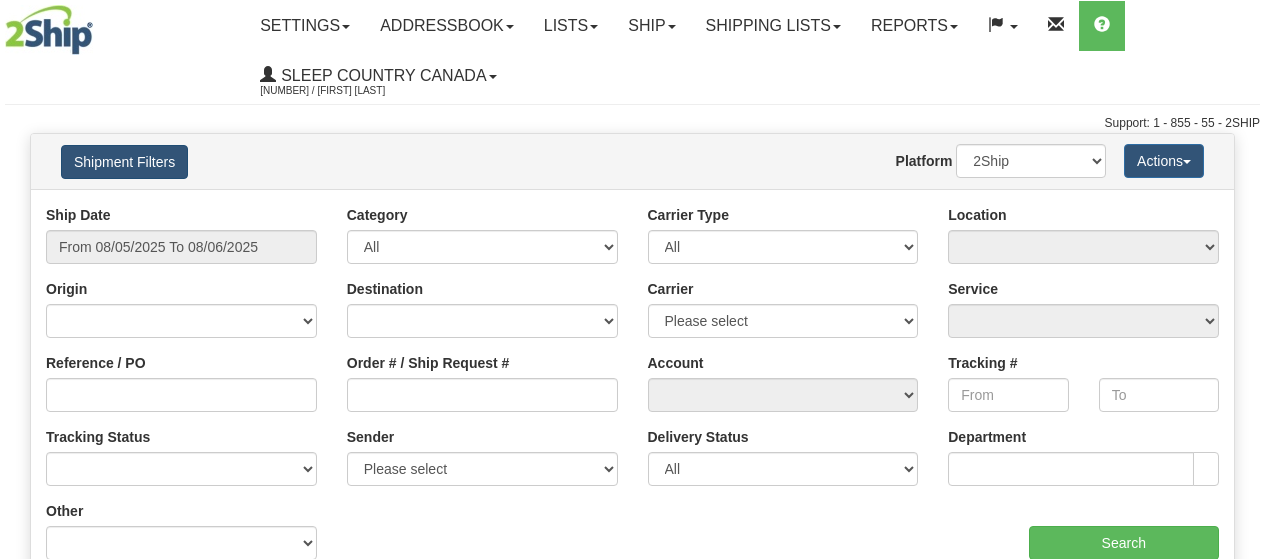 scroll, scrollTop: 0, scrollLeft: 0, axis: both 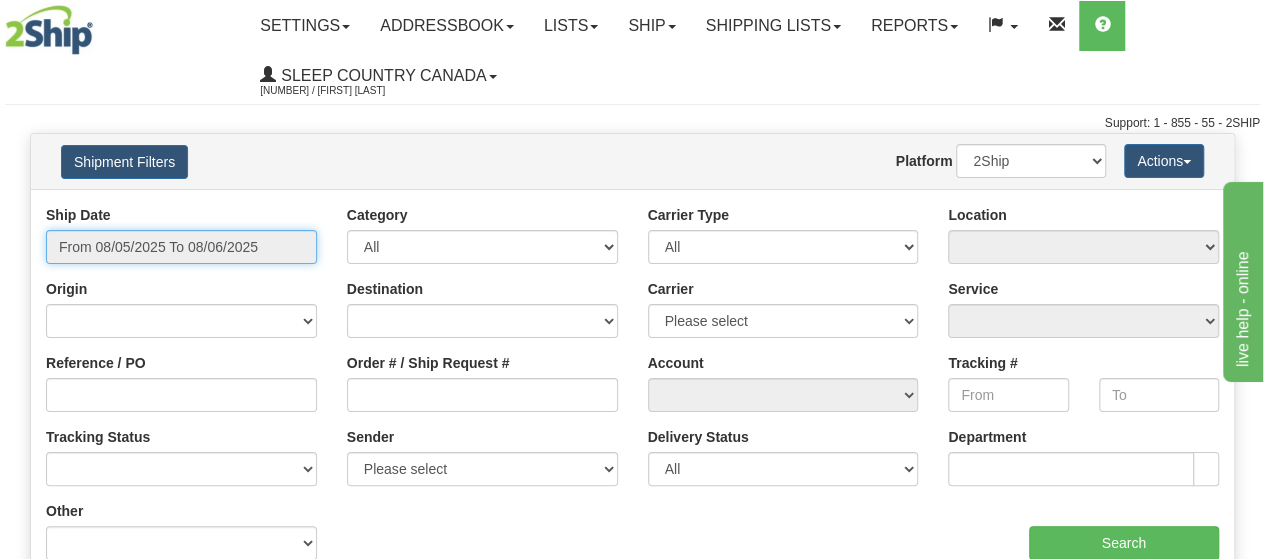 drag, startPoint x: 177, startPoint y: 240, endPoint x: 185, endPoint y: 251, distance: 13.601471 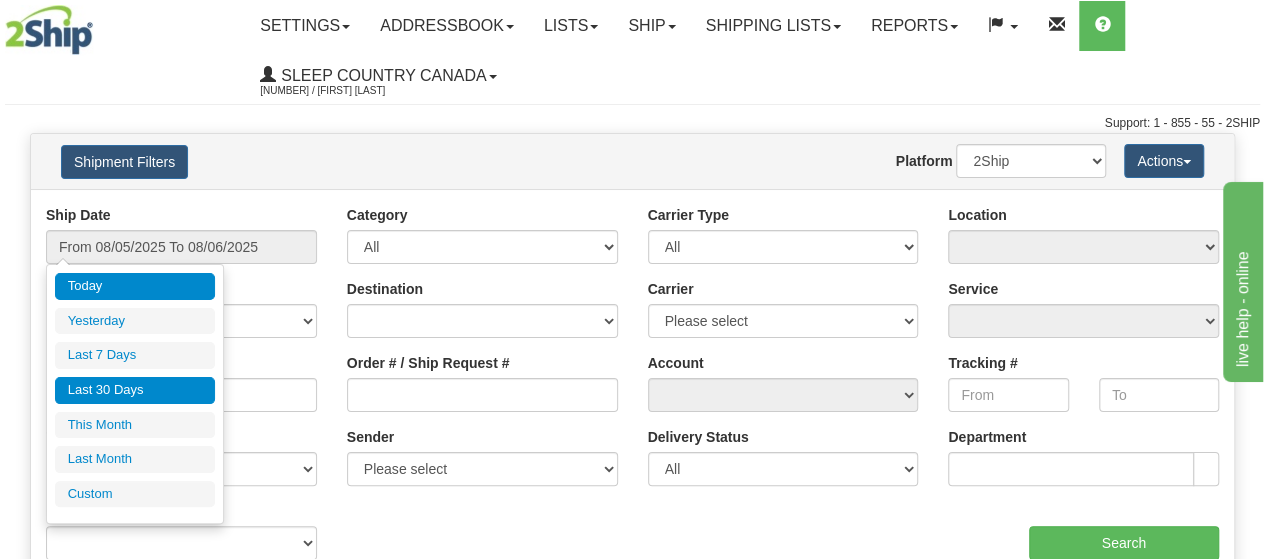 click on "Last 30 Days" at bounding box center [135, 390] 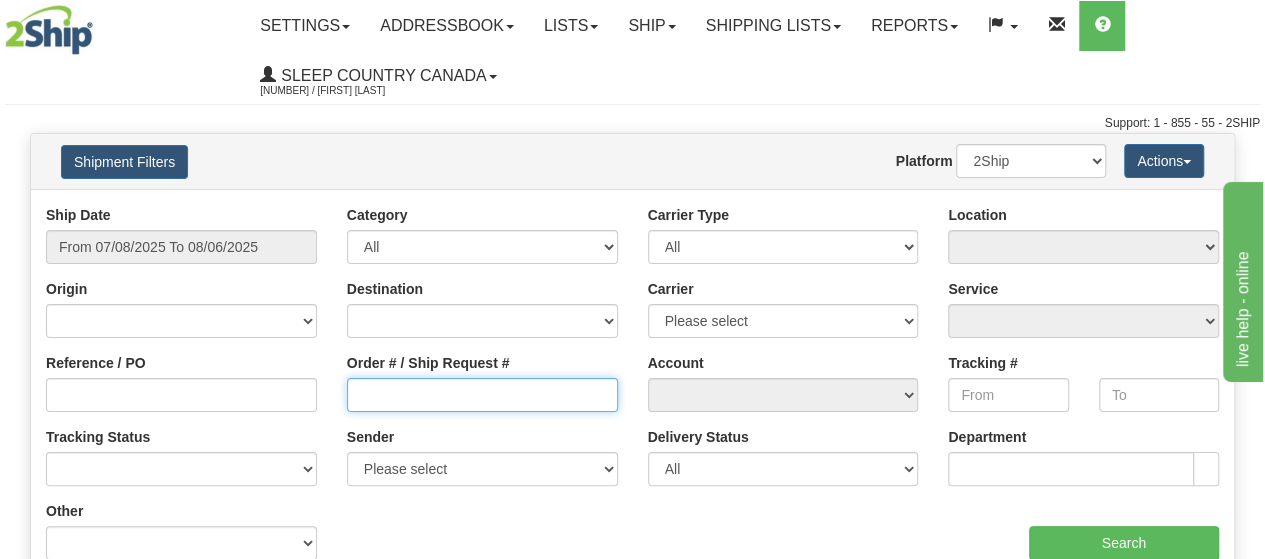 click on "Order # / Ship Request #" at bounding box center (482, 395) 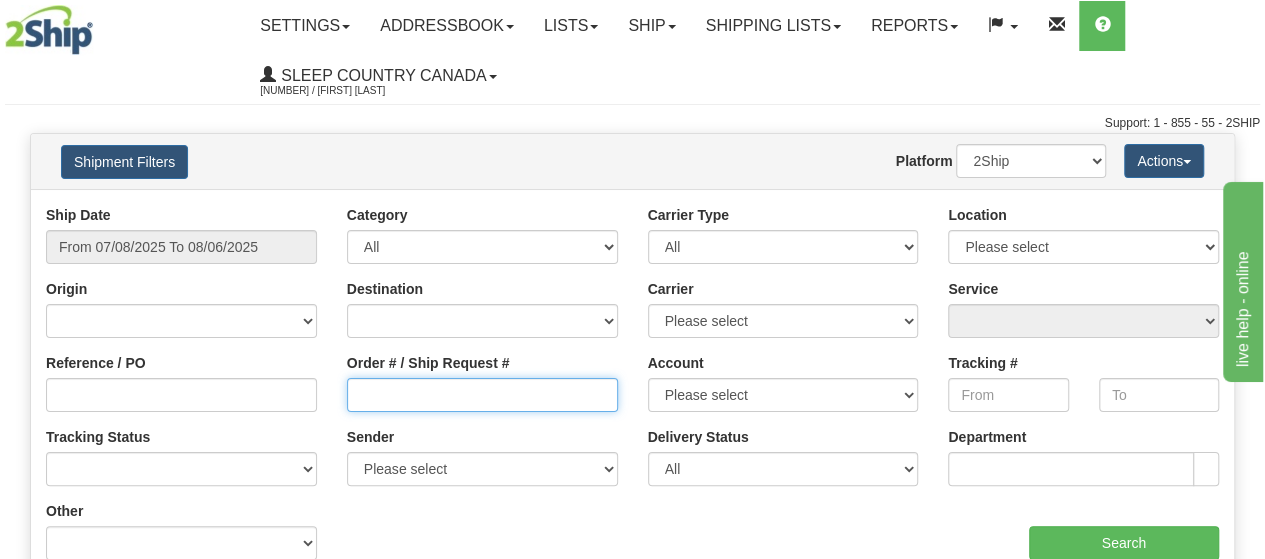 click on "Order # / Ship Request #" at bounding box center (482, 395) 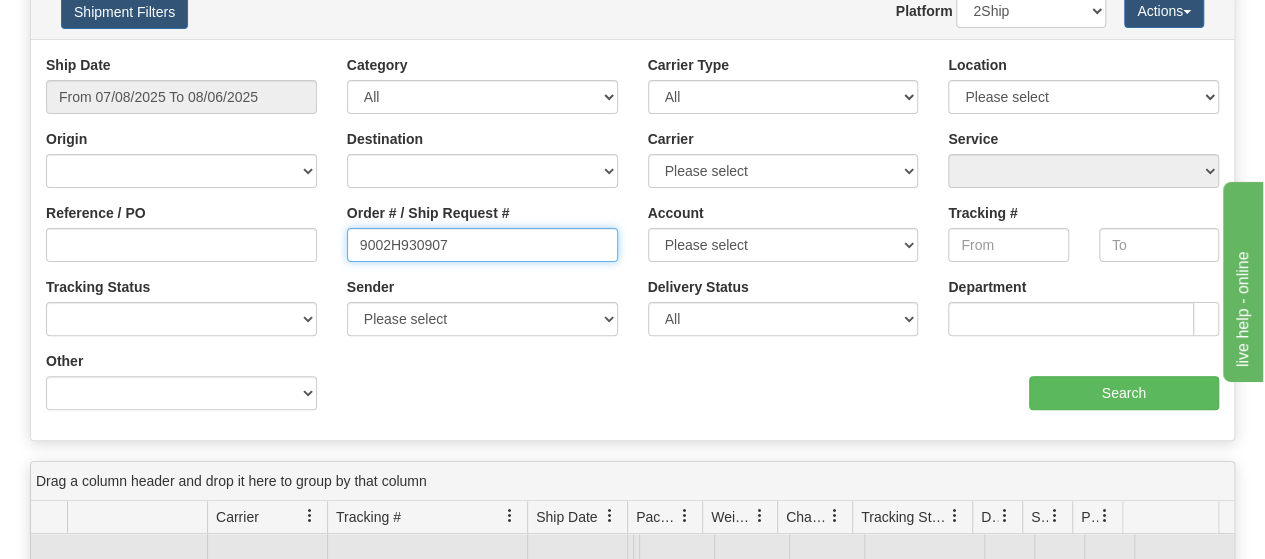 scroll, scrollTop: 300, scrollLeft: 0, axis: vertical 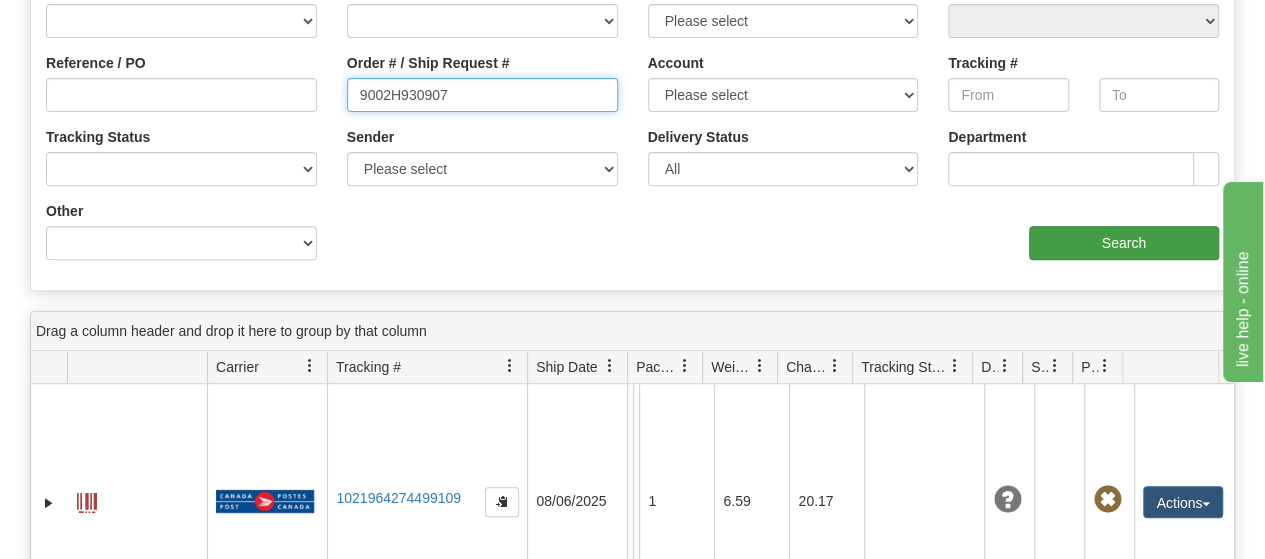 type on "[TRACKING_NUMBER]" 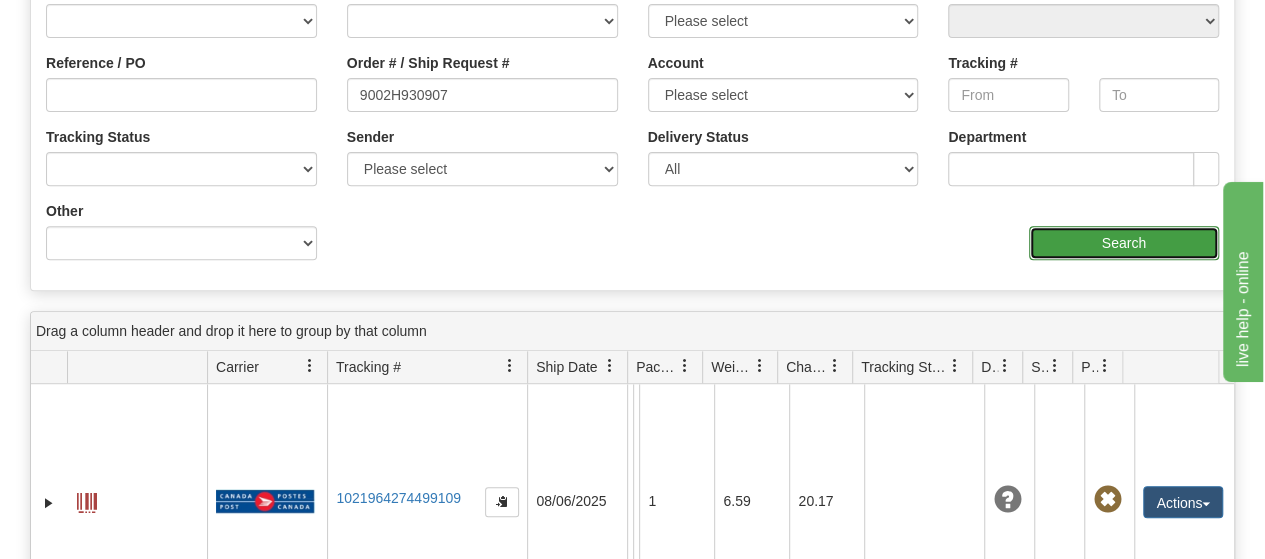 click on "Search" at bounding box center [1124, 243] 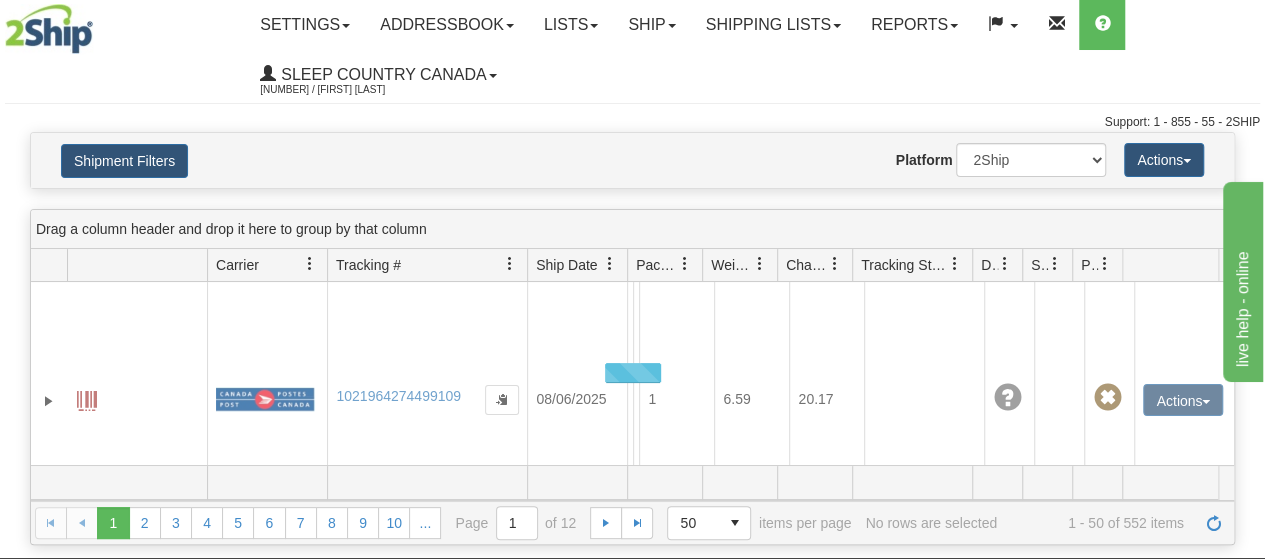 scroll, scrollTop: 0, scrollLeft: 0, axis: both 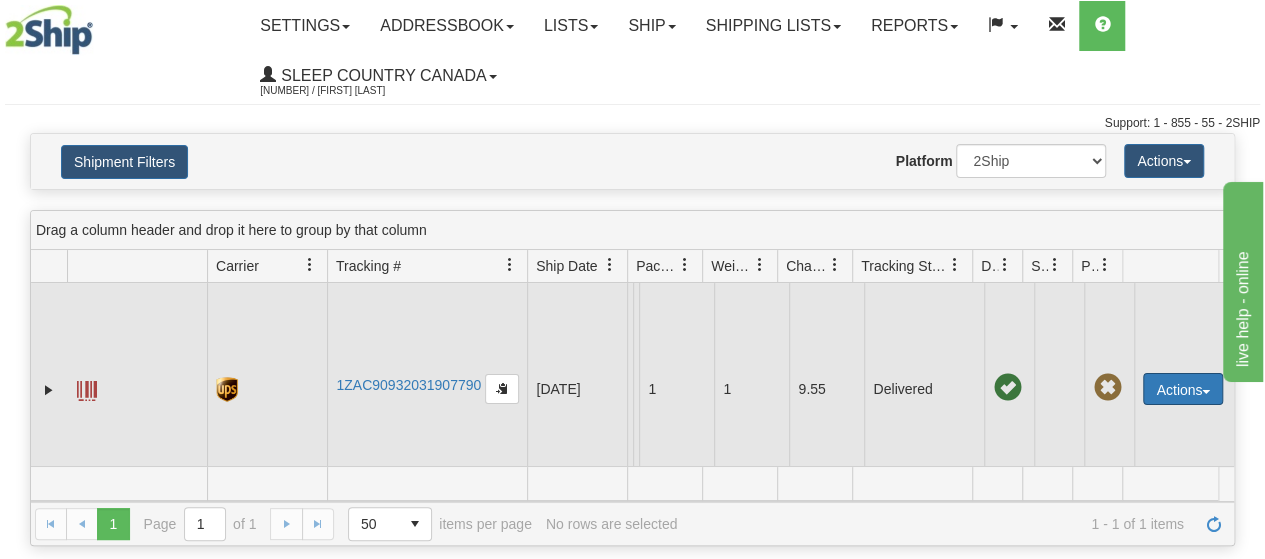 click on "Actions" at bounding box center [1183, 389] 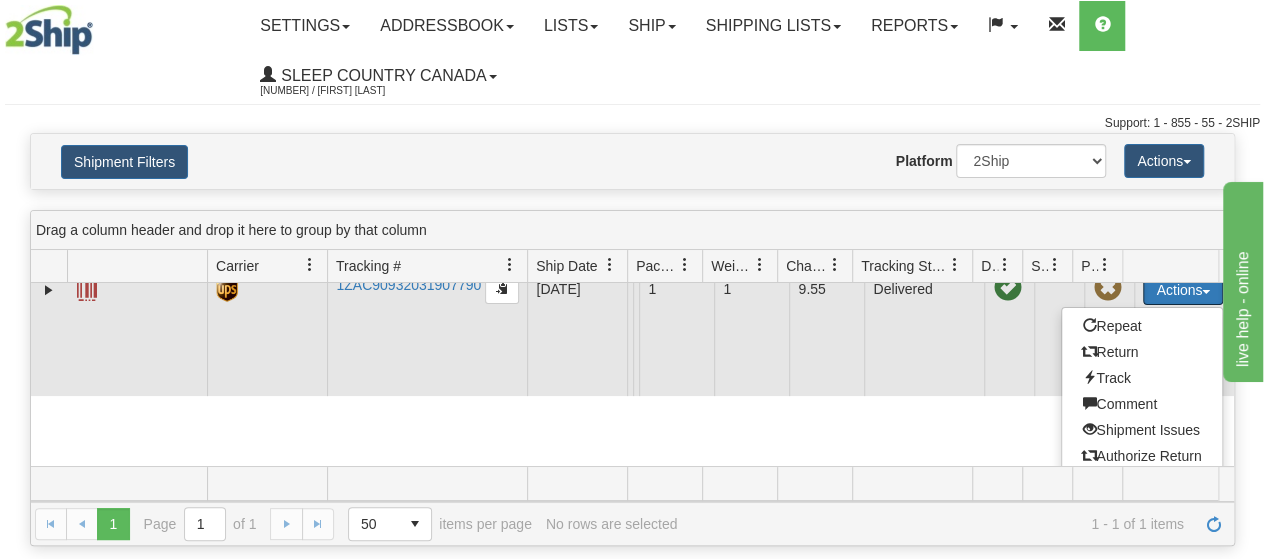 scroll, scrollTop: 0, scrollLeft: 0, axis: both 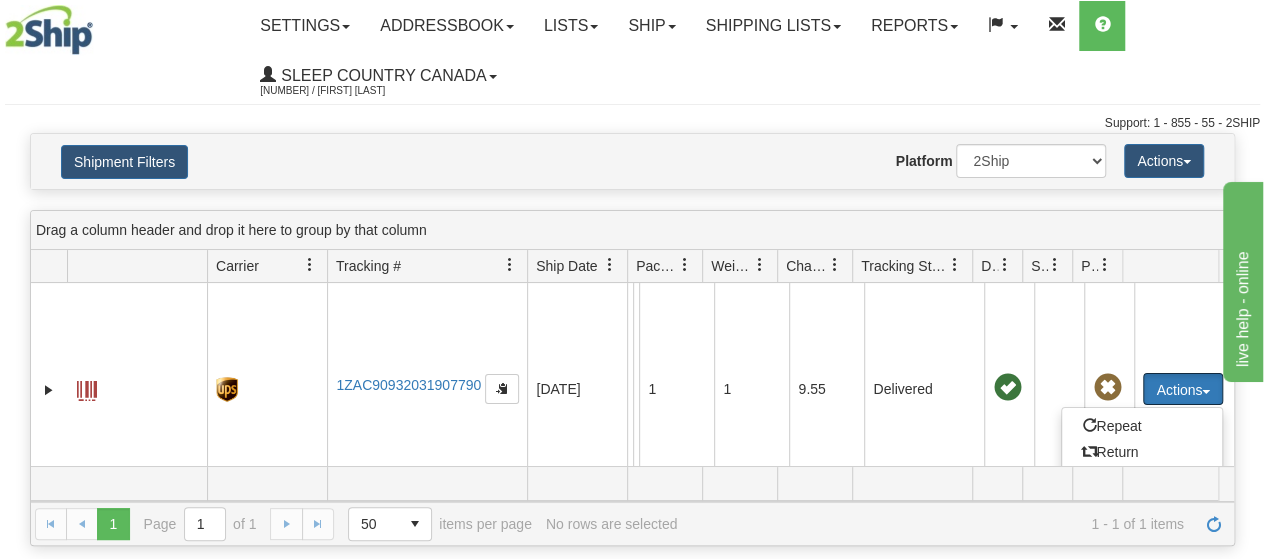 type 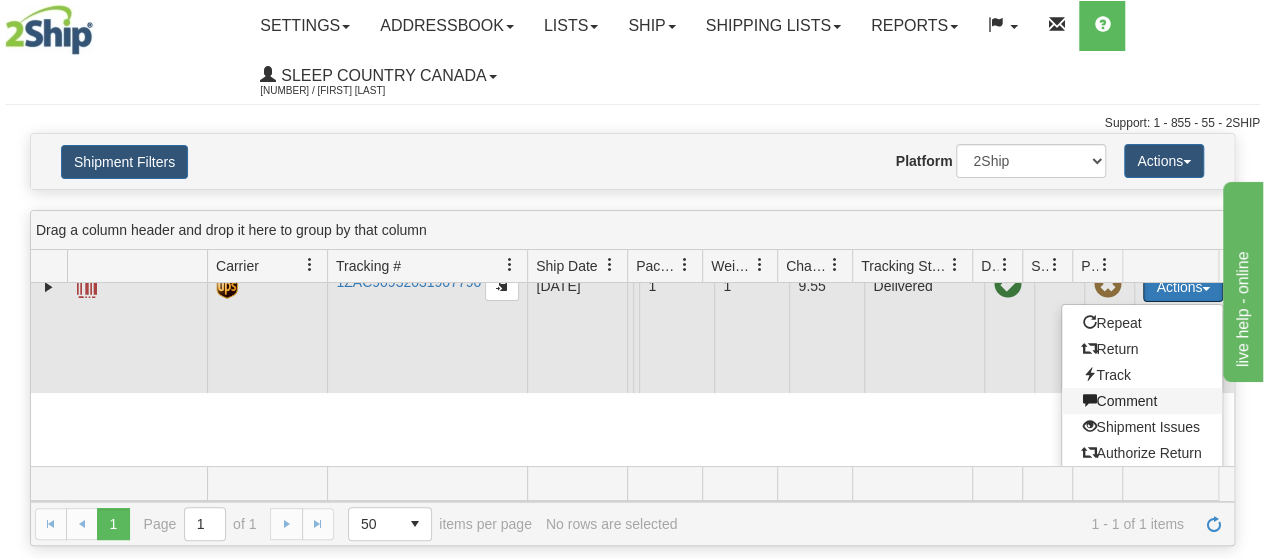 scroll, scrollTop: 134, scrollLeft: 0, axis: vertical 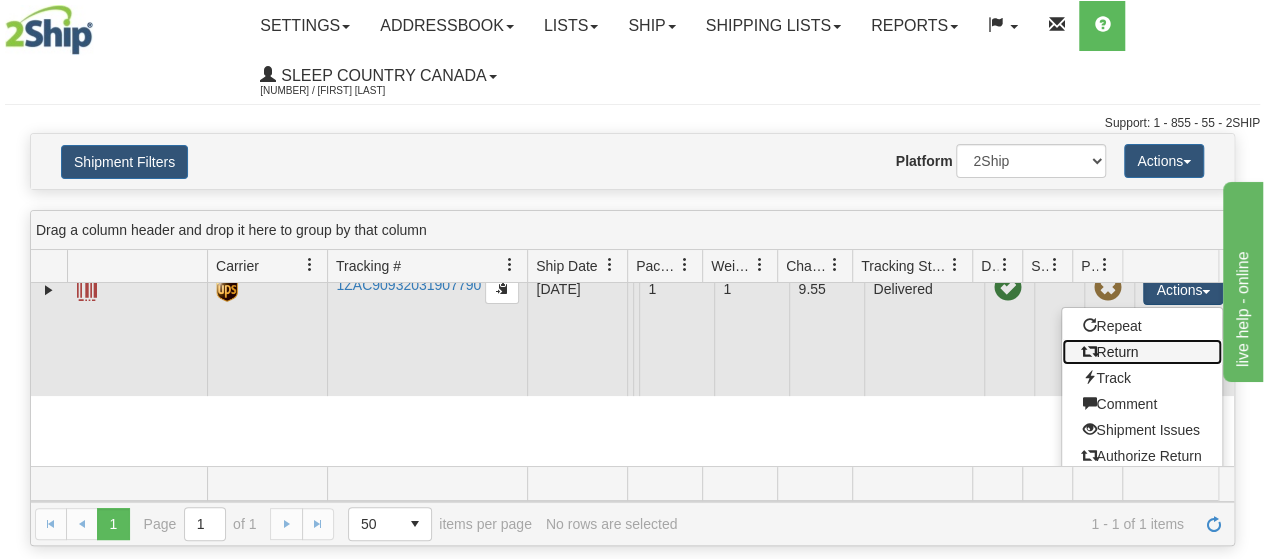 click on "Return" at bounding box center [1142, 352] 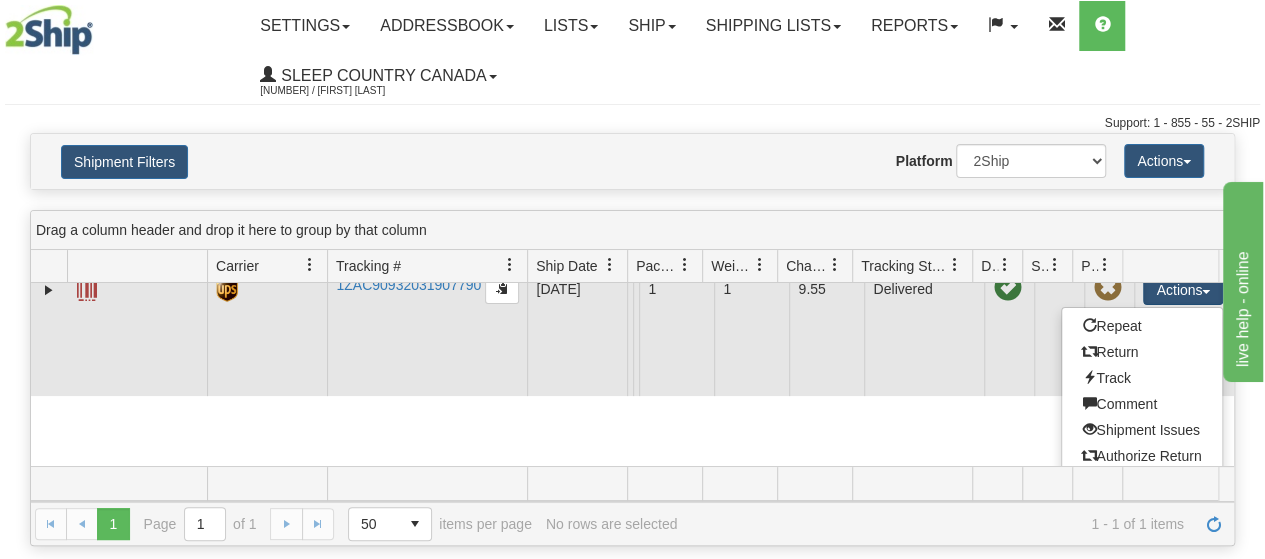 scroll, scrollTop: 68, scrollLeft: 0, axis: vertical 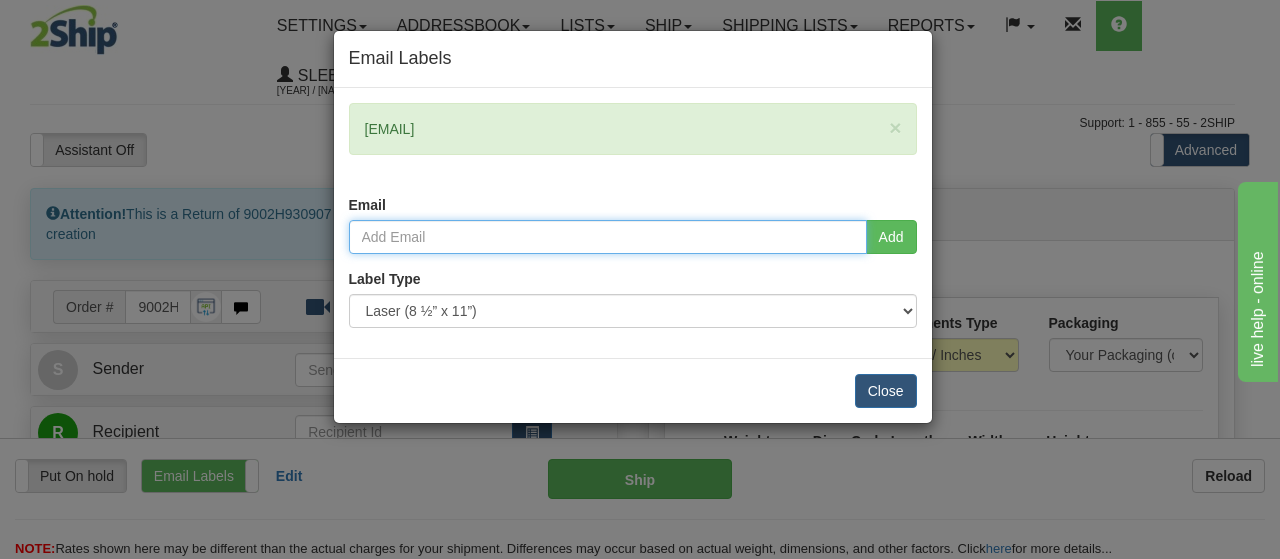 click at bounding box center [608, 237] 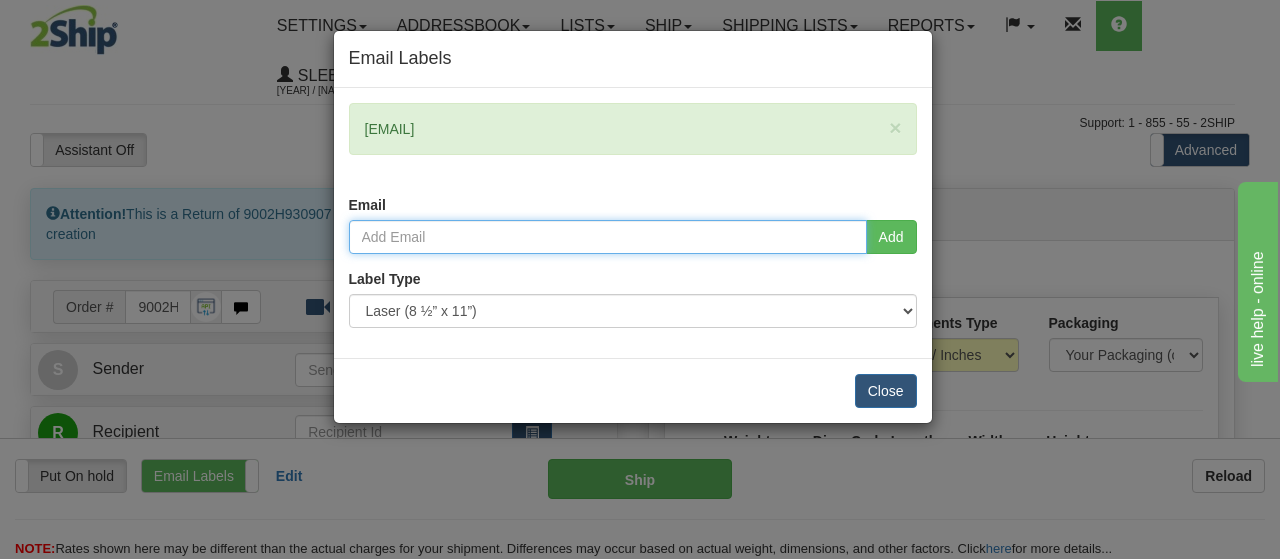 click at bounding box center (608, 237) 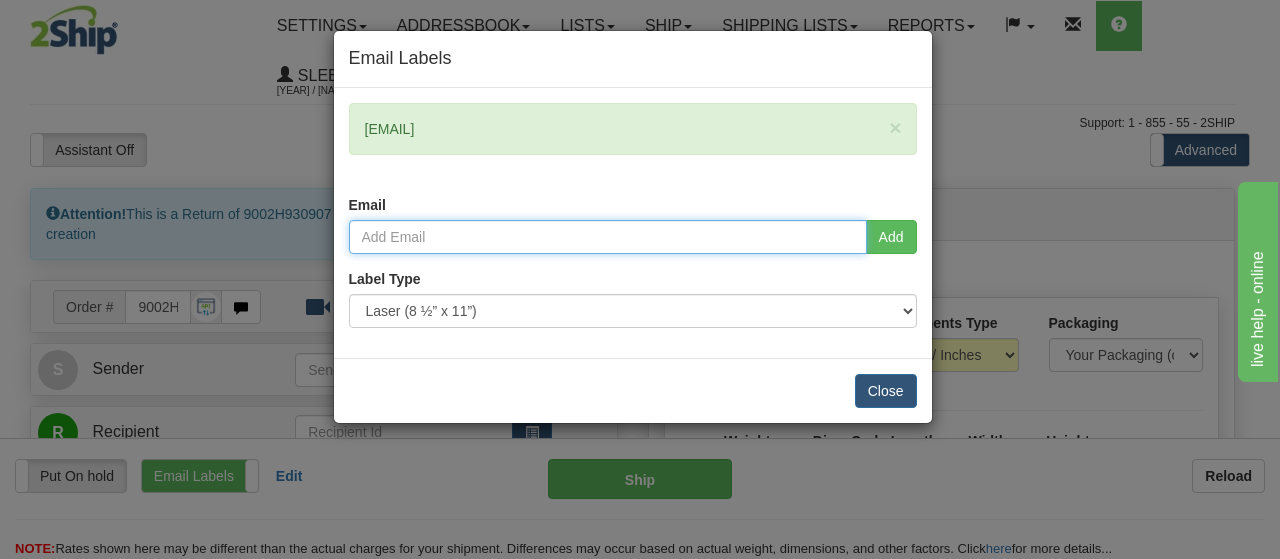 click at bounding box center [608, 237] 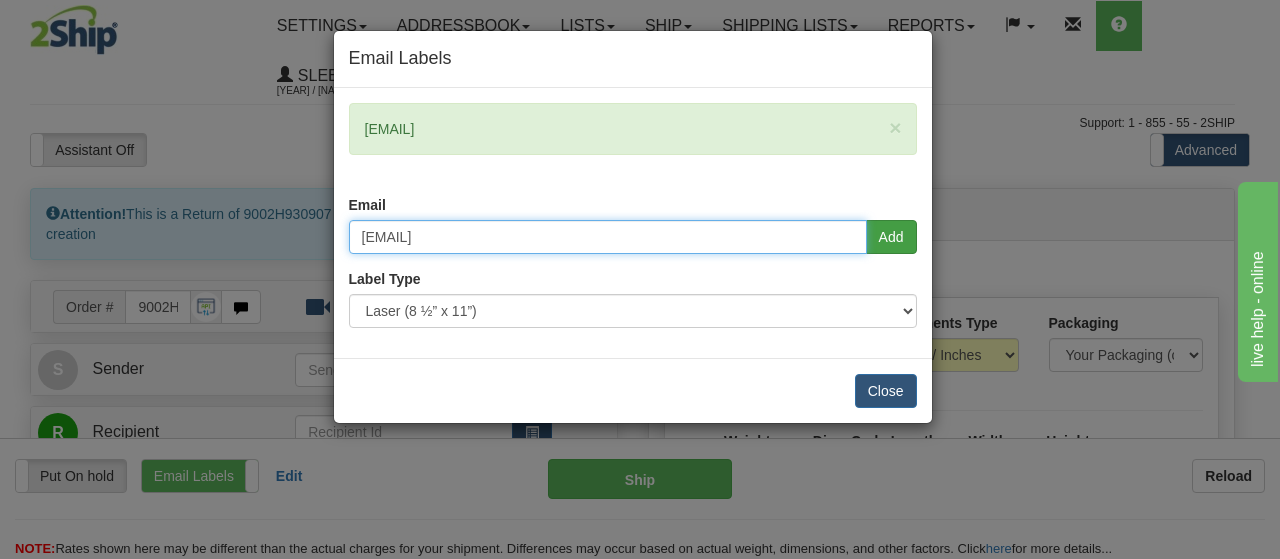 type on "[EMAIL]" 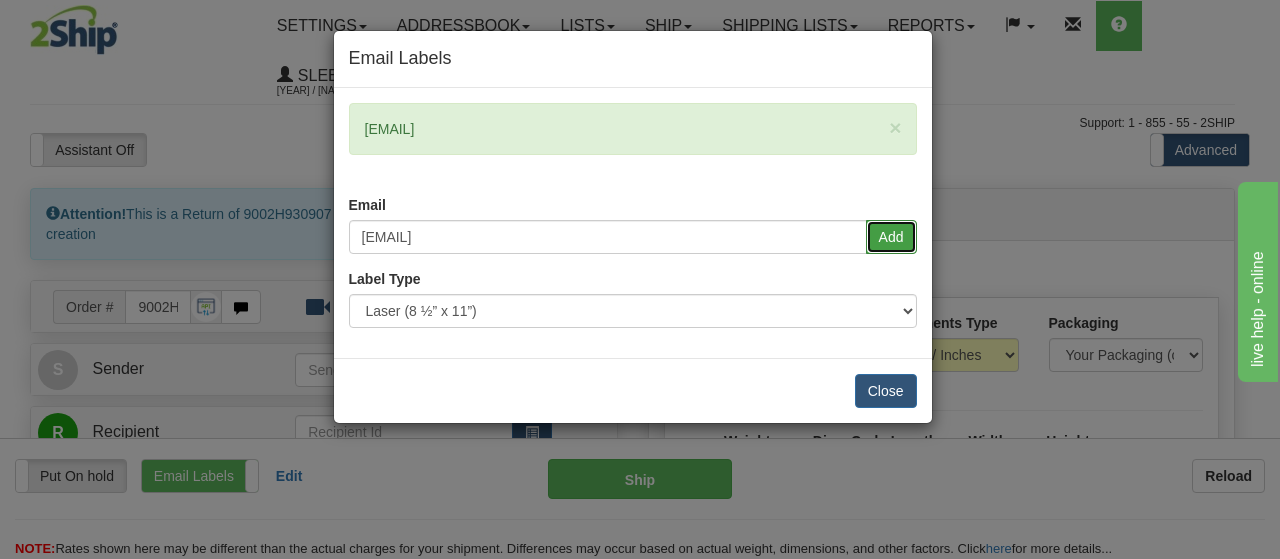 click on "Add" at bounding box center (891, 237) 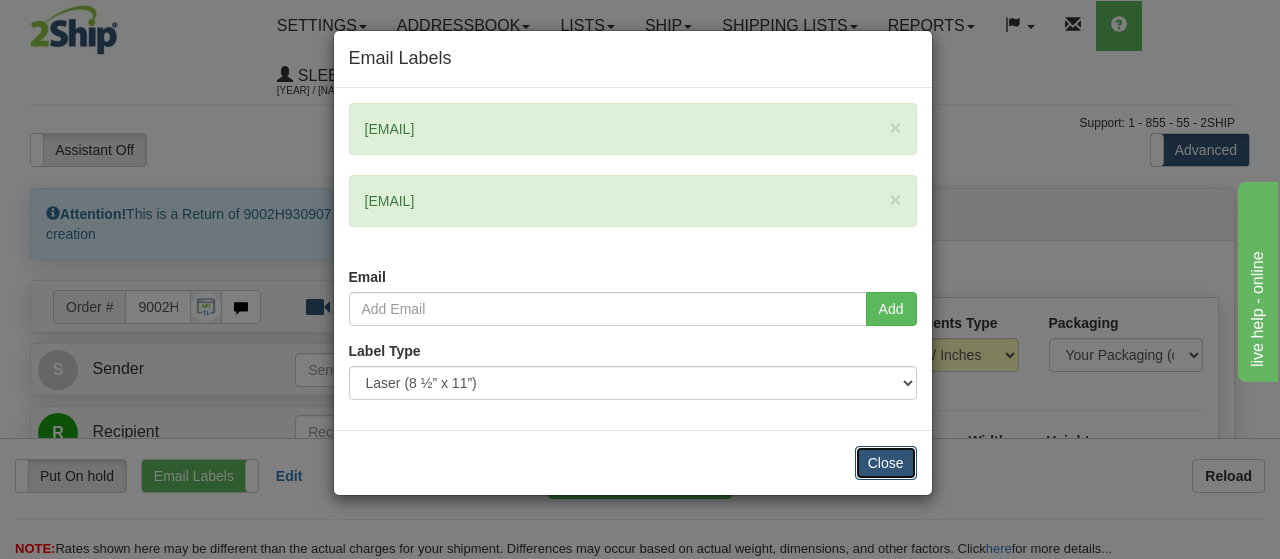 click on "Close" at bounding box center [886, 463] 